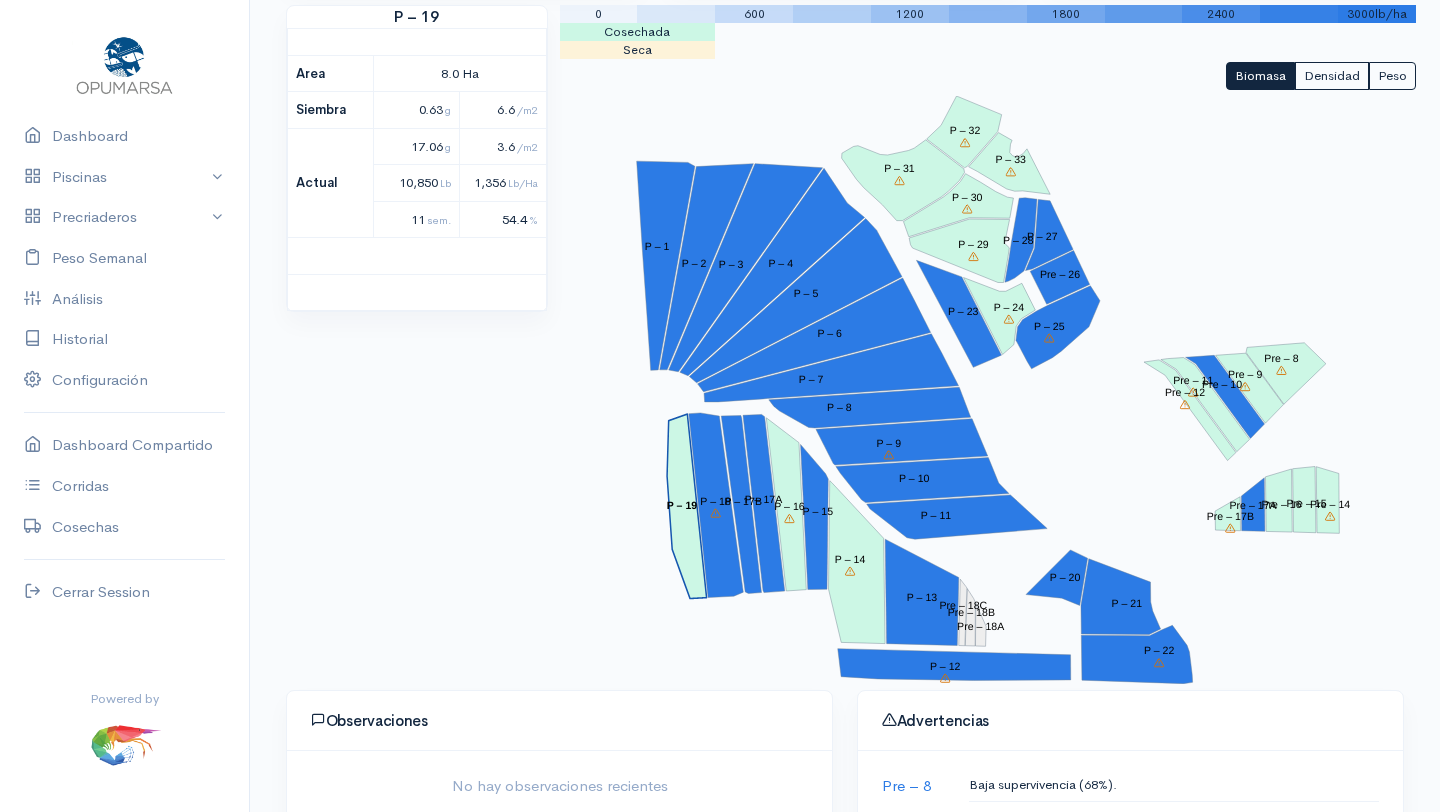 scroll, scrollTop: 227, scrollLeft: 0, axis: vertical 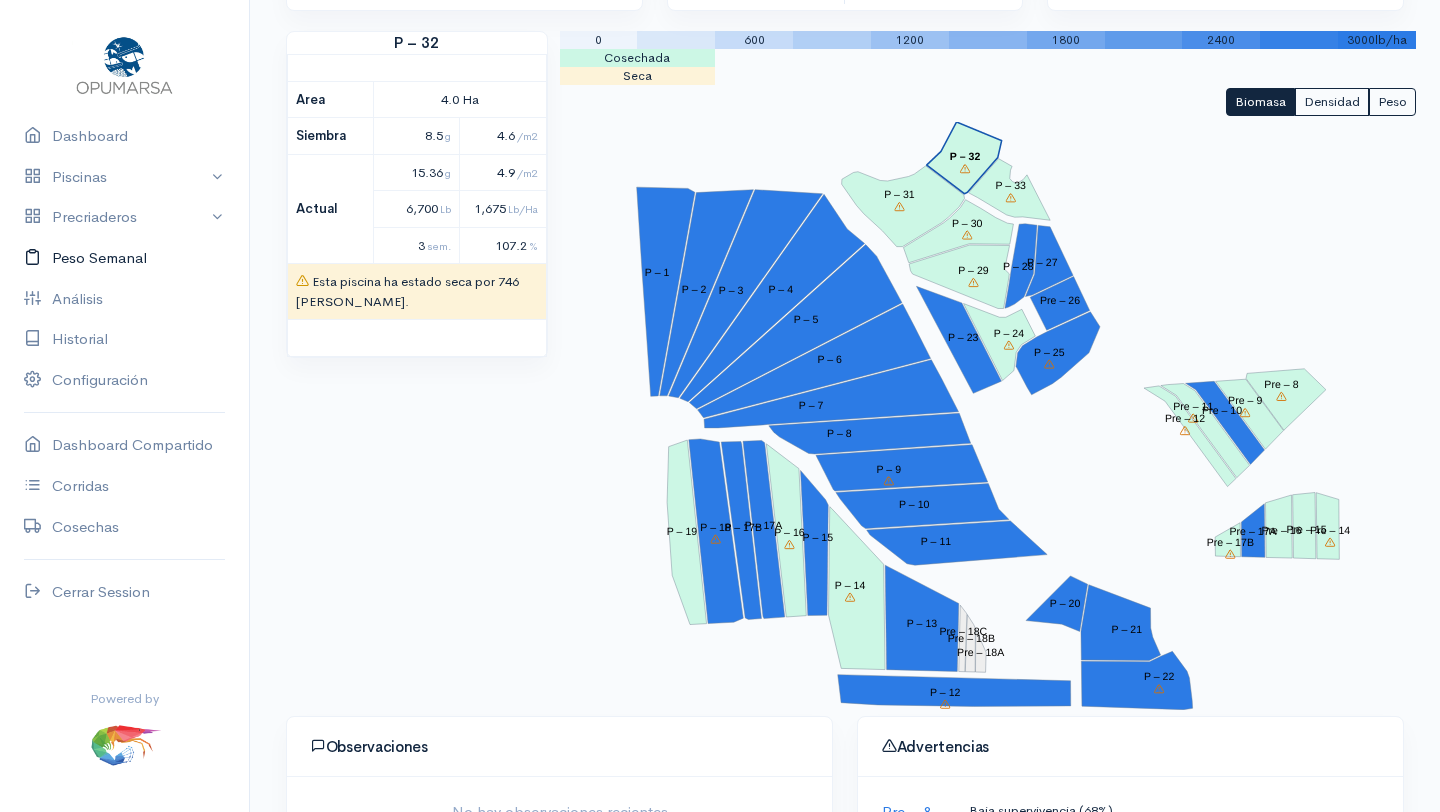 click on "Peso Semanal" at bounding box center (124, 258) 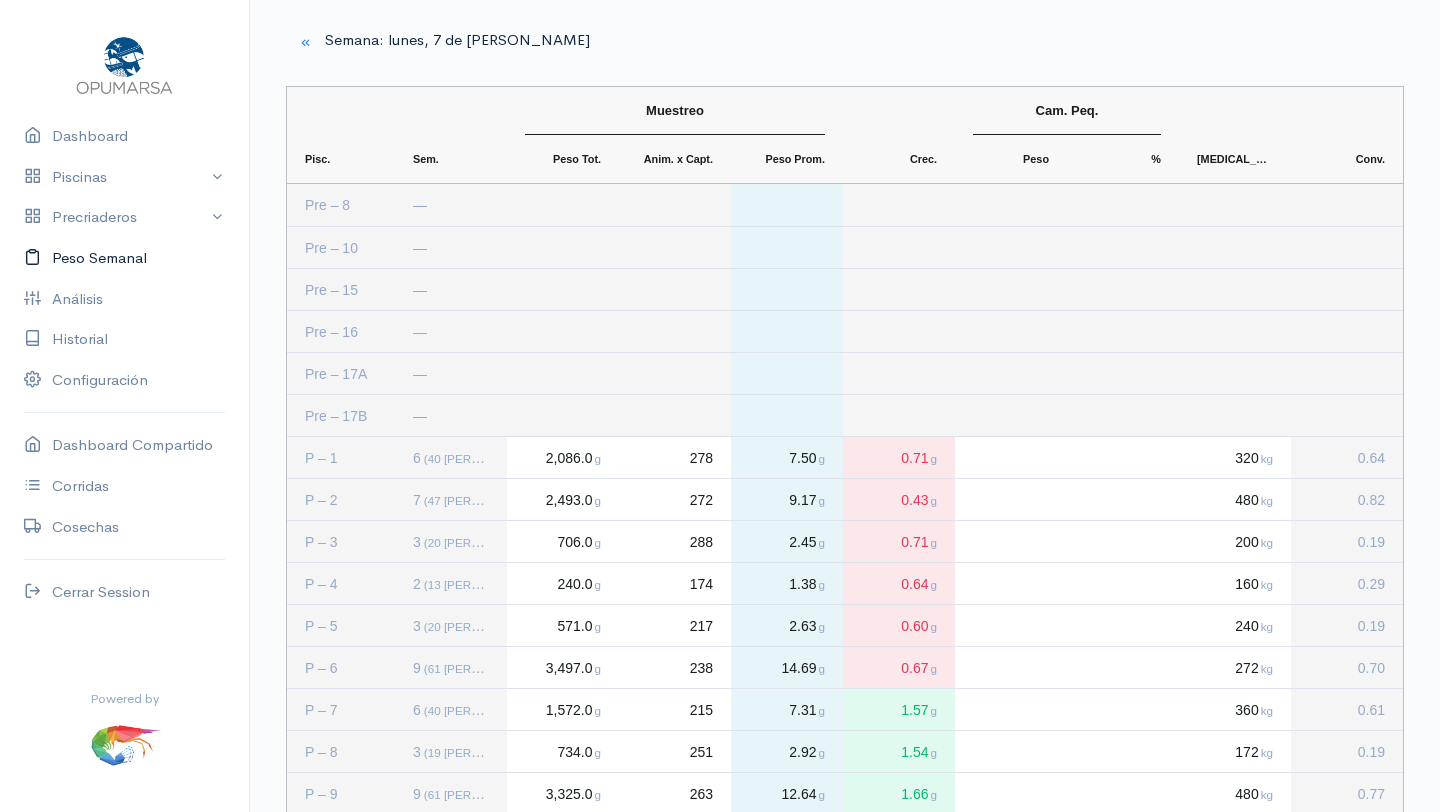 scroll, scrollTop: 0, scrollLeft: 0, axis: both 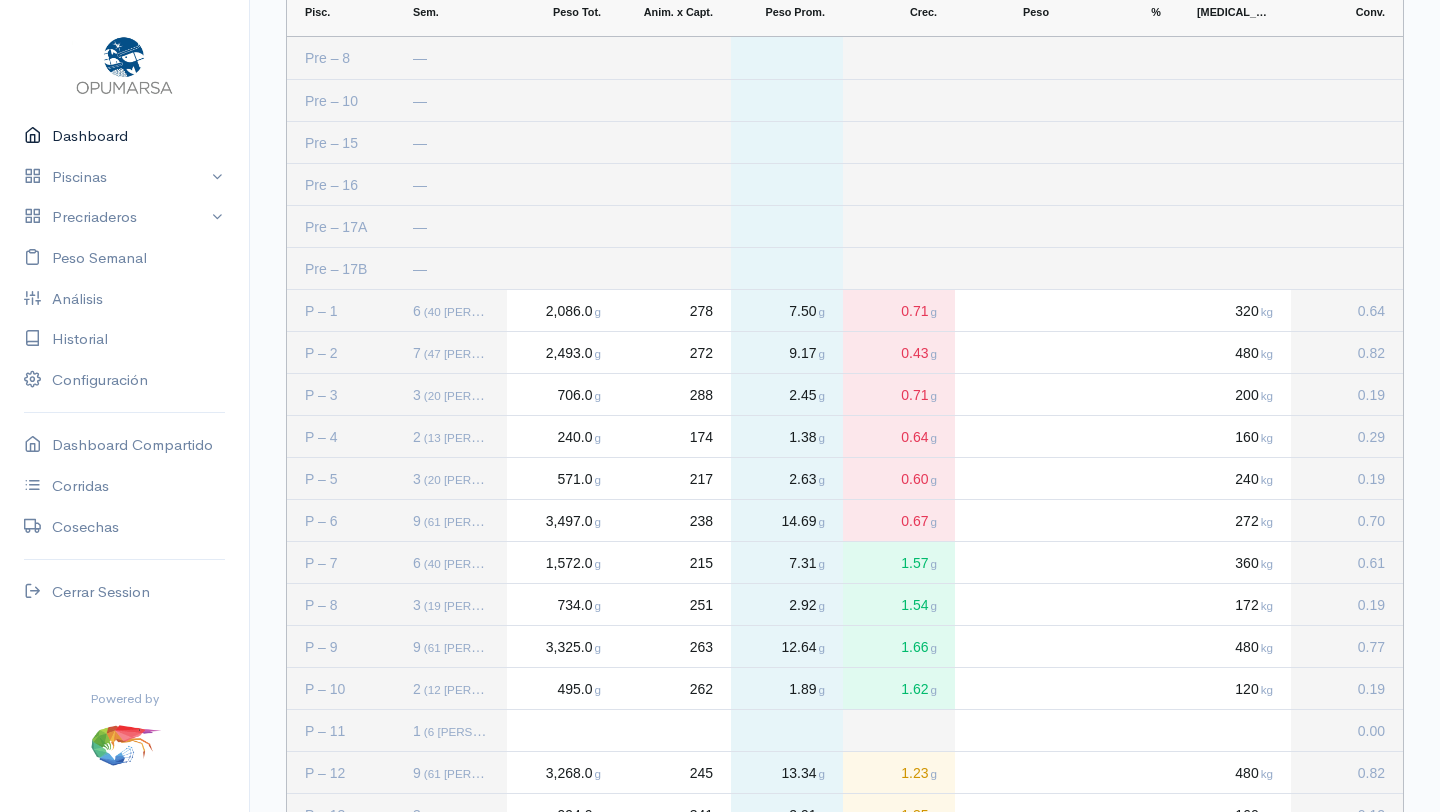 click on "Dashboard" at bounding box center [124, 136] 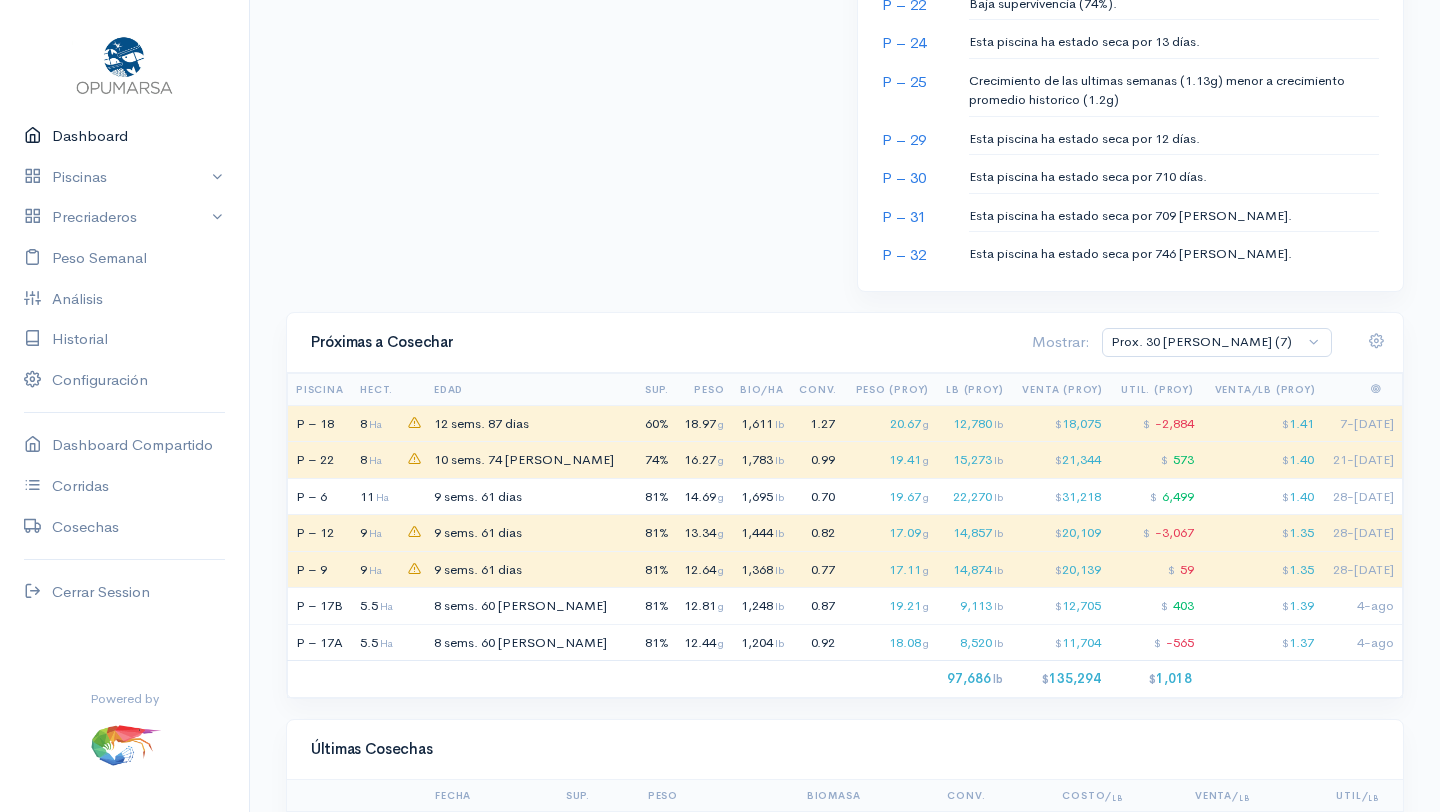 scroll, scrollTop: 1430, scrollLeft: 0, axis: vertical 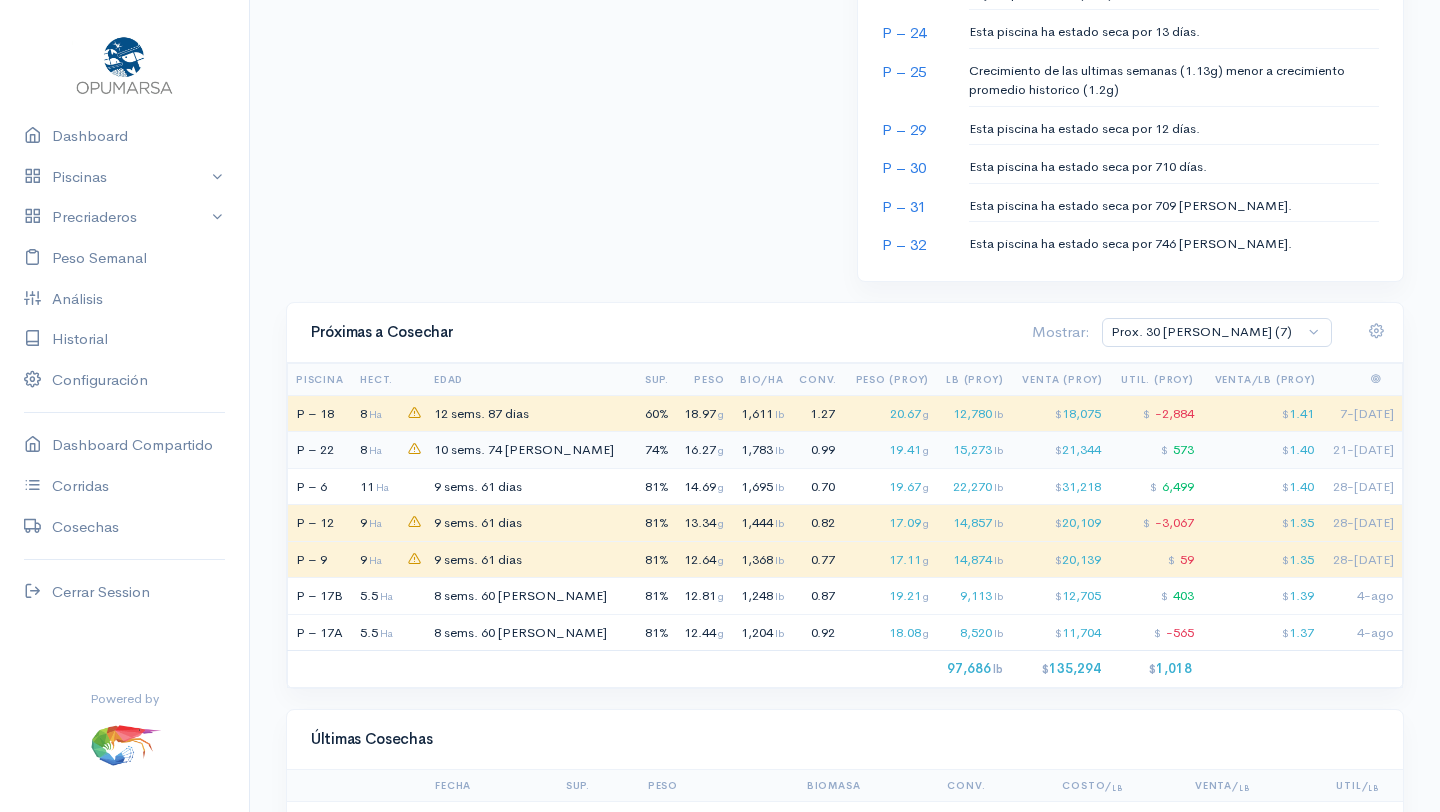 click on "1,783  lb" 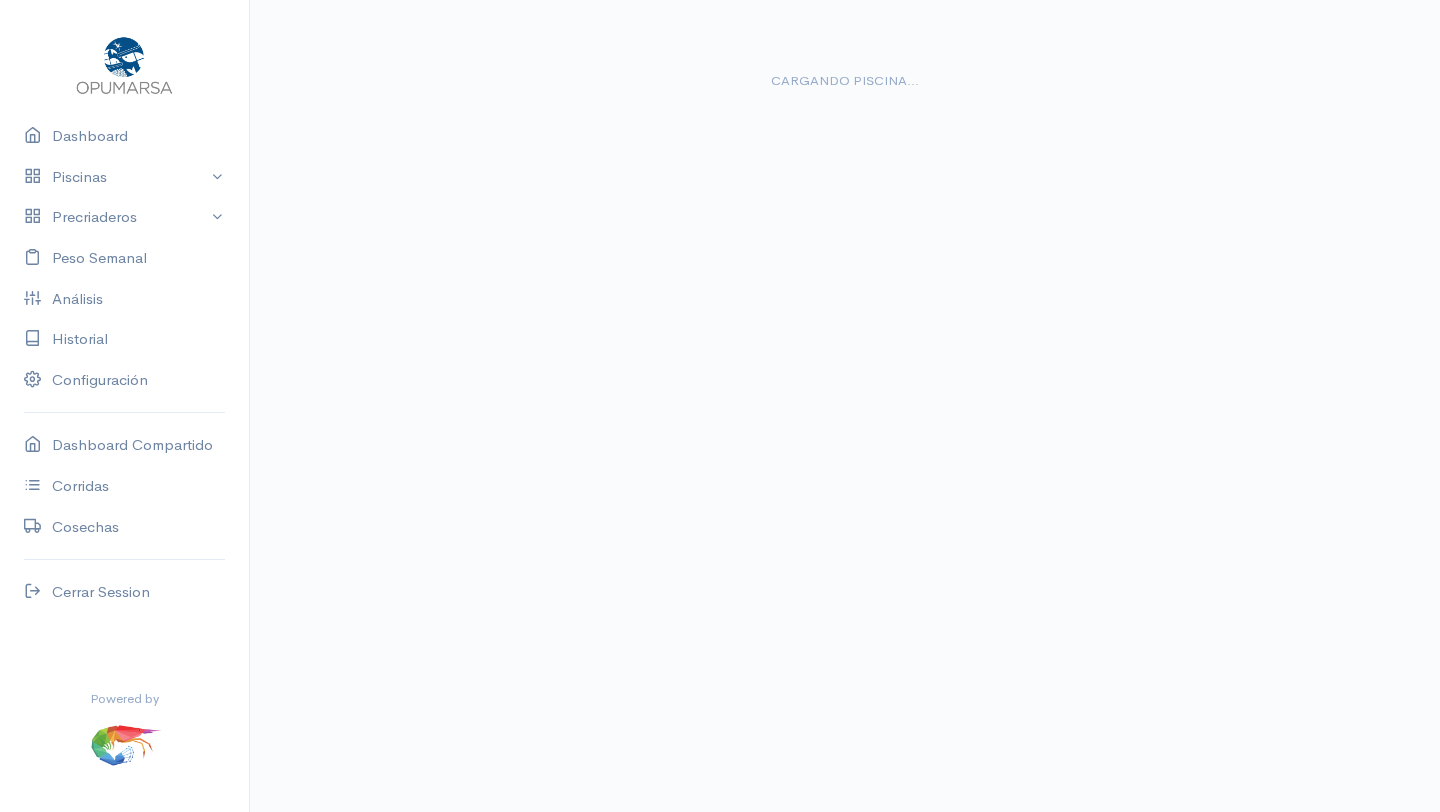scroll, scrollTop: 0, scrollLeft: 0, axis: both 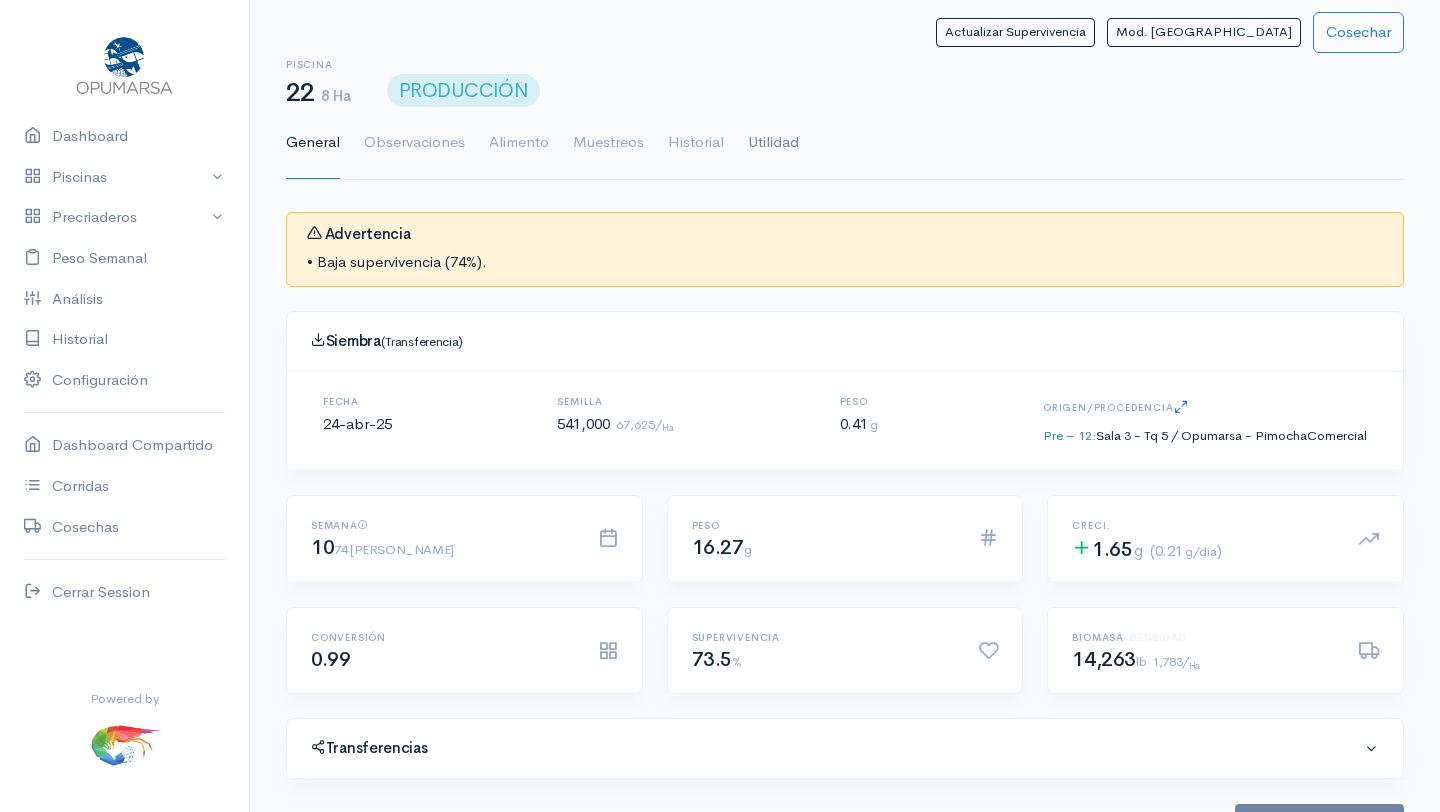 click on "Utilidad" at bounding box center (773, 143) 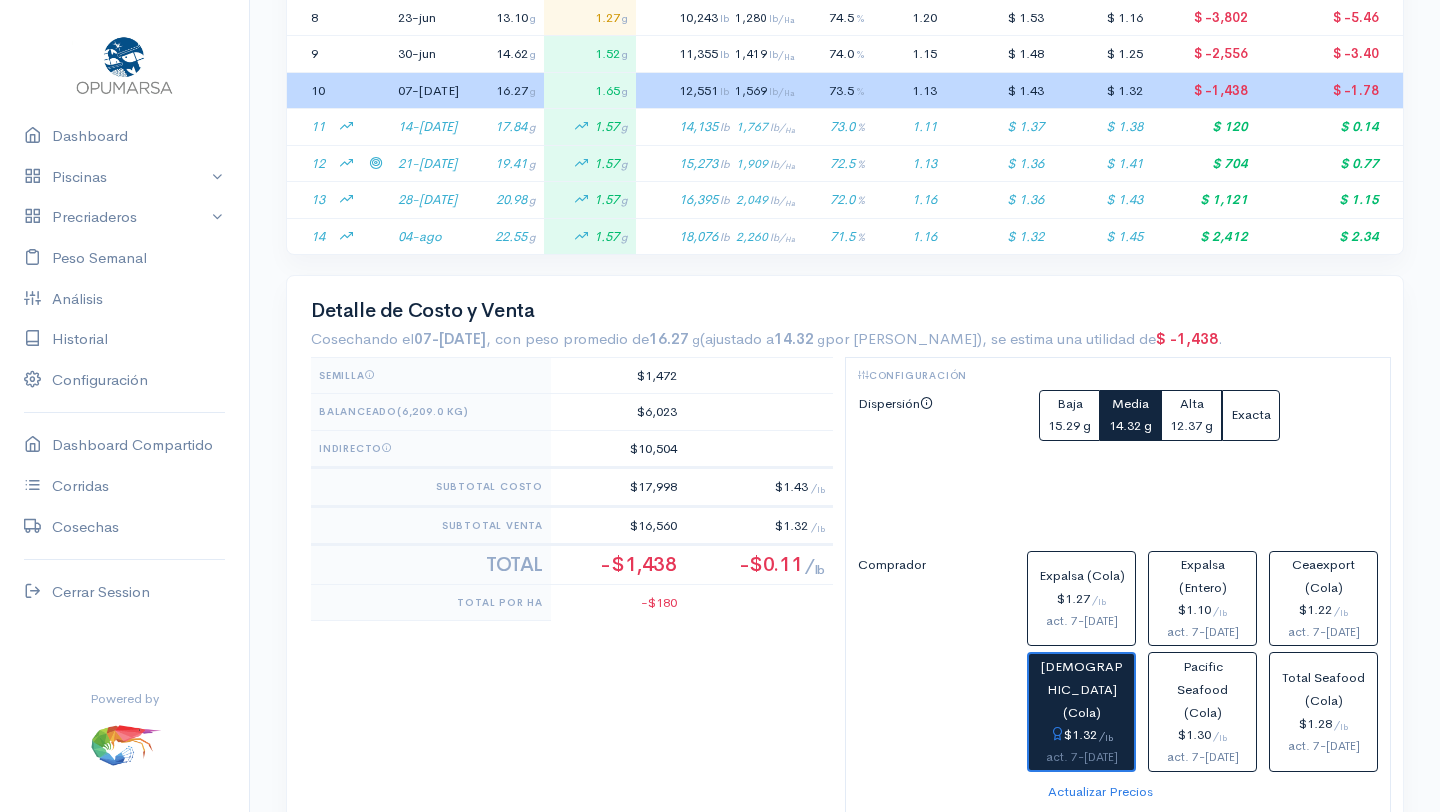 scroll, scrollTop: 762, scrollLeft: 0, axis: vertical 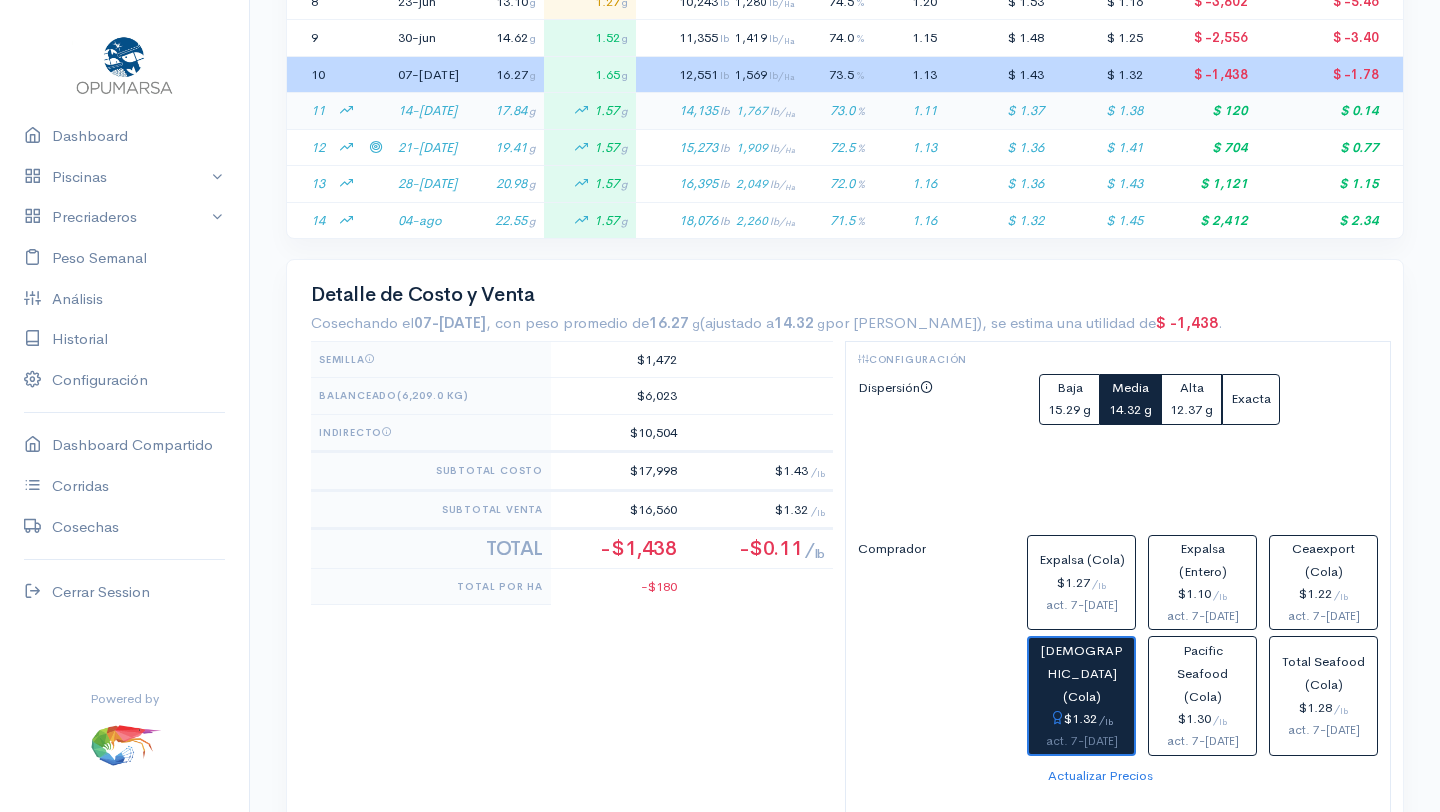 click on "17.84  g" at bounding box center [505, 111] 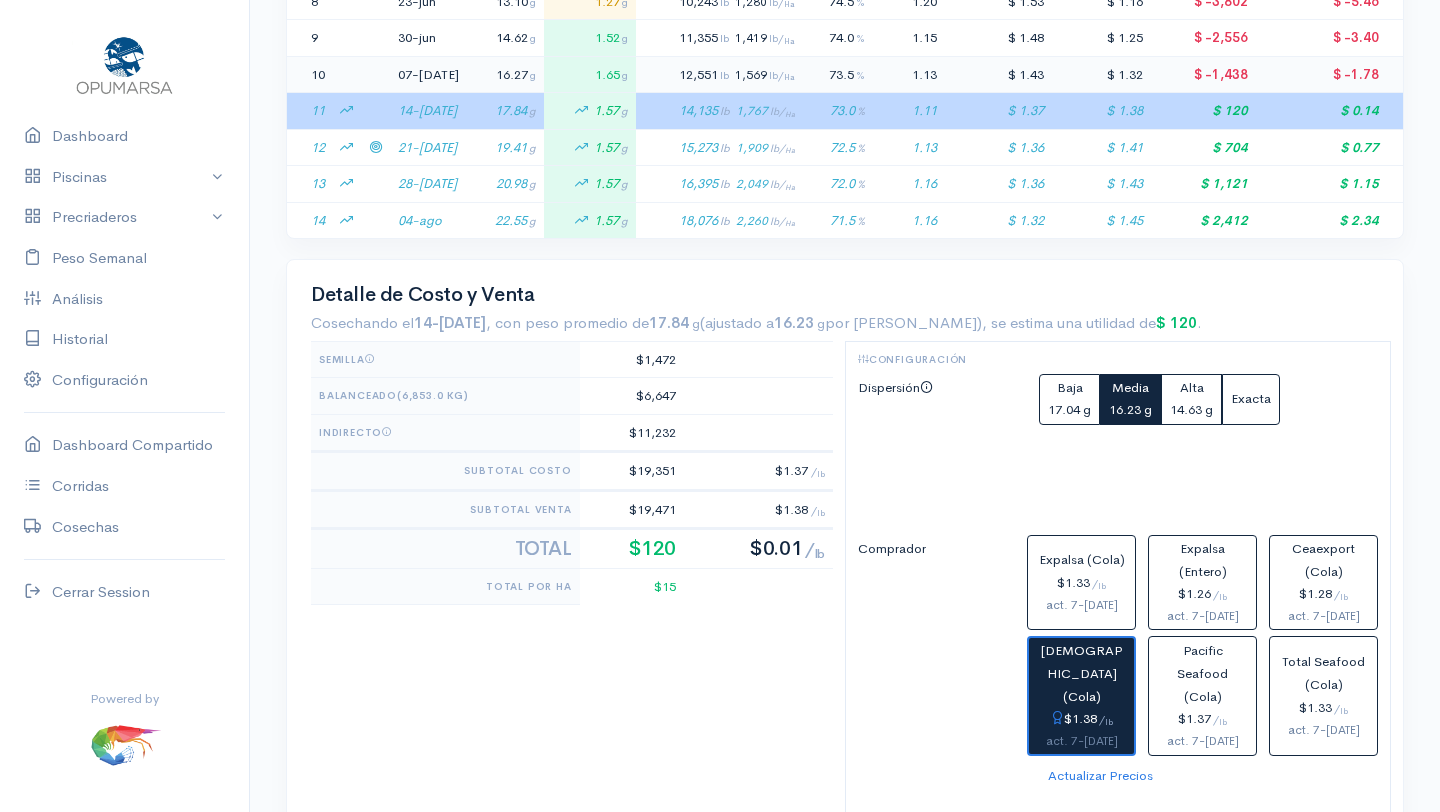 click on "16.27  g" at bounding box center [505, 74] 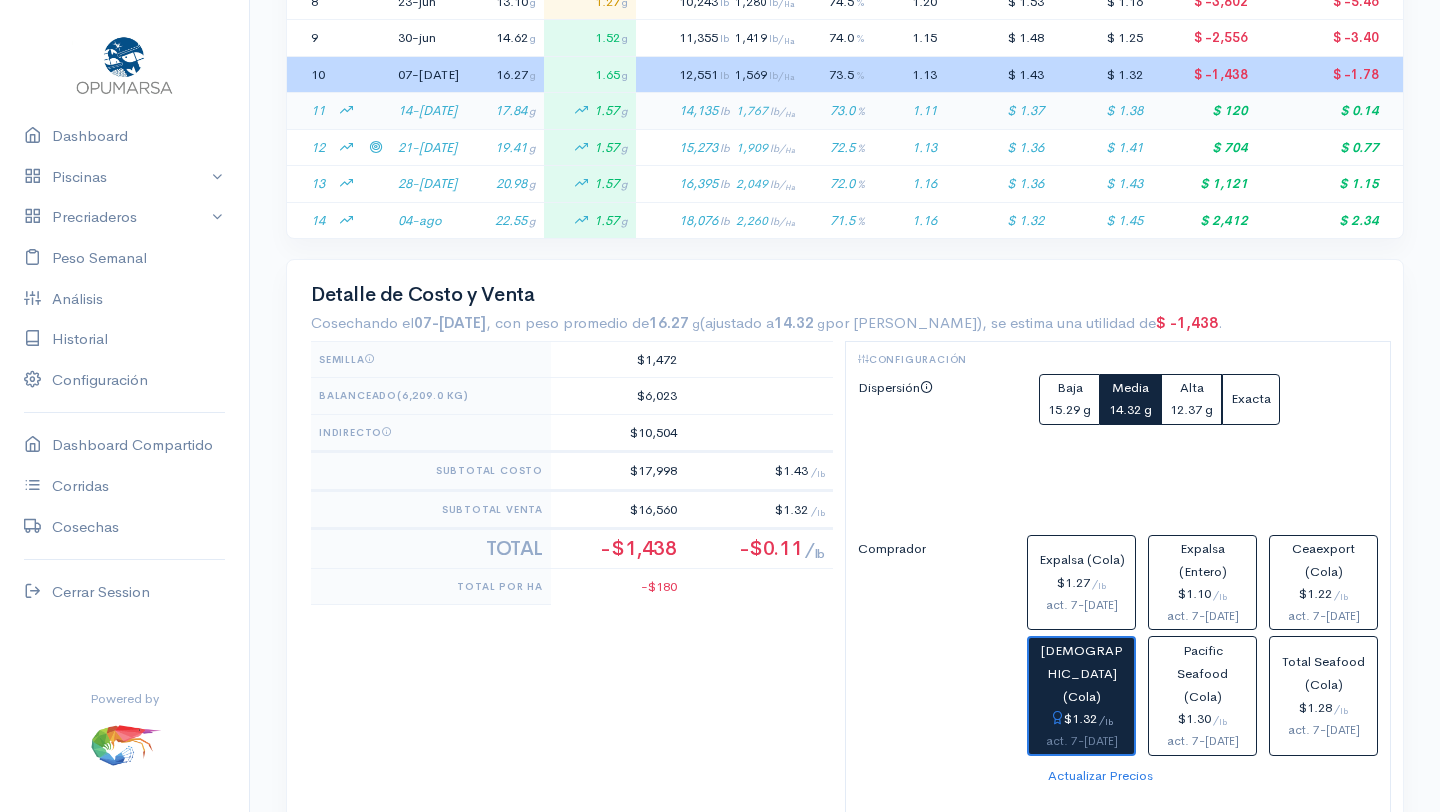click on "17.84  g" at bounding box center [505, 111] 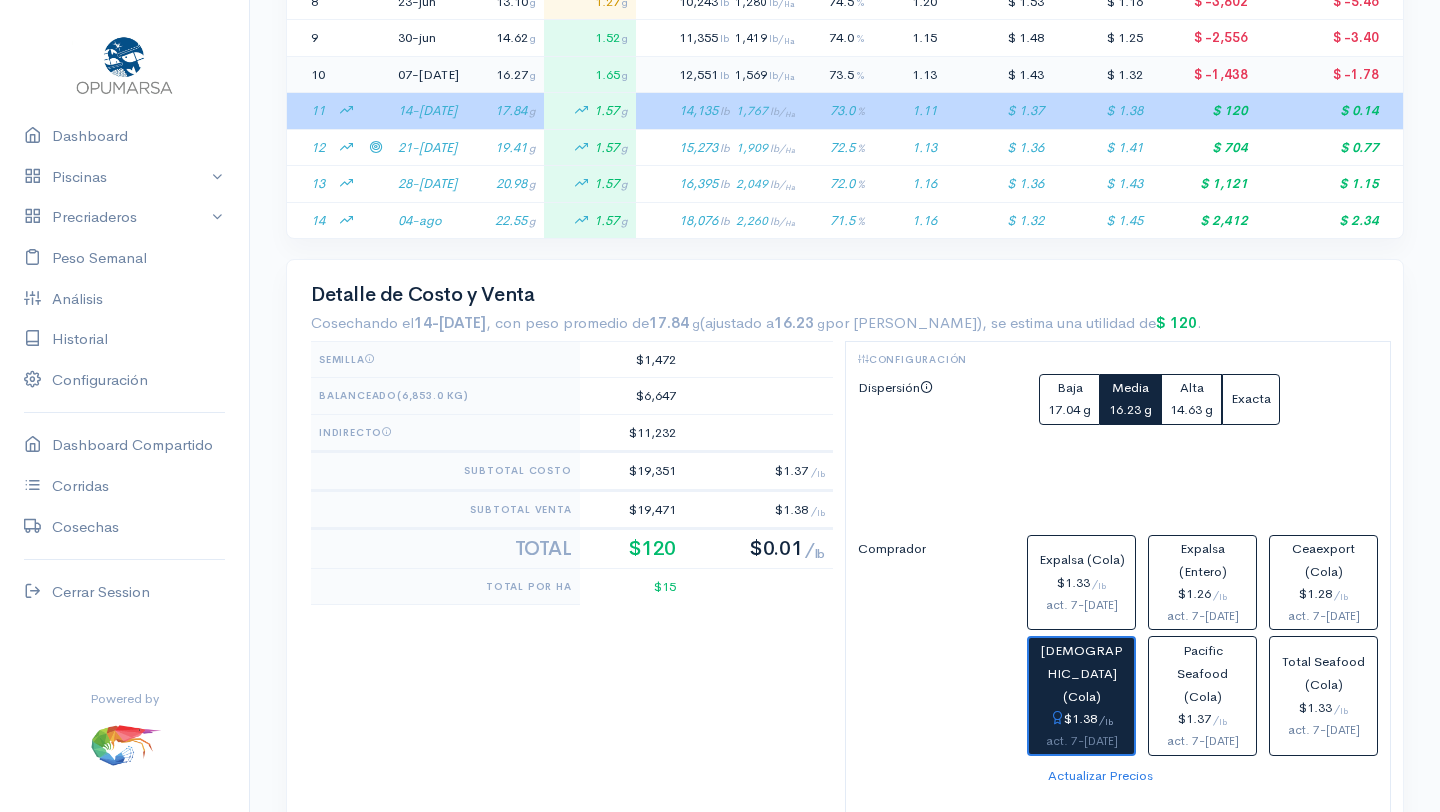 click on "16.27  g" at bounding box center [505, 74] 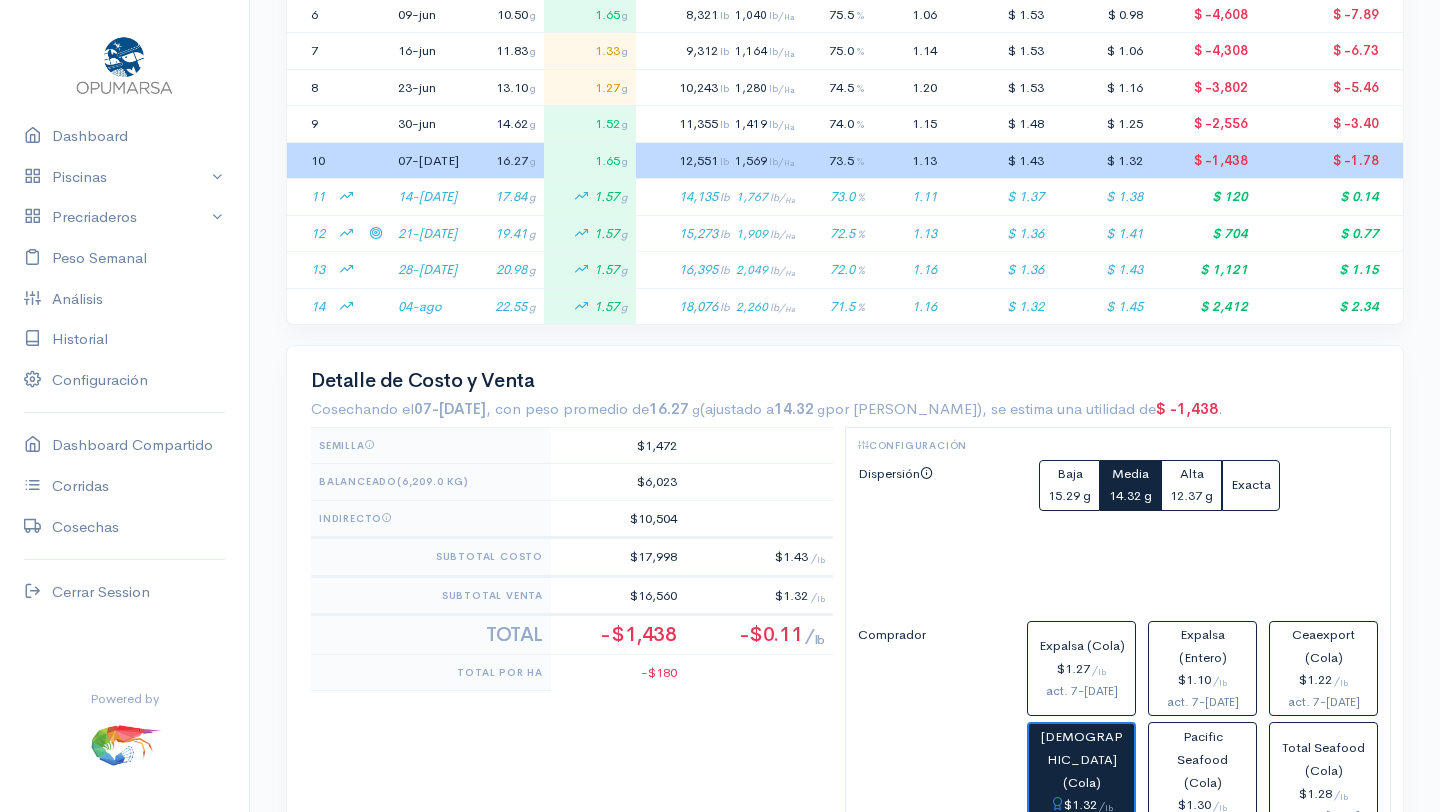 scroll, scrollTop: 681, scrollLeft: 0, axis: vertical 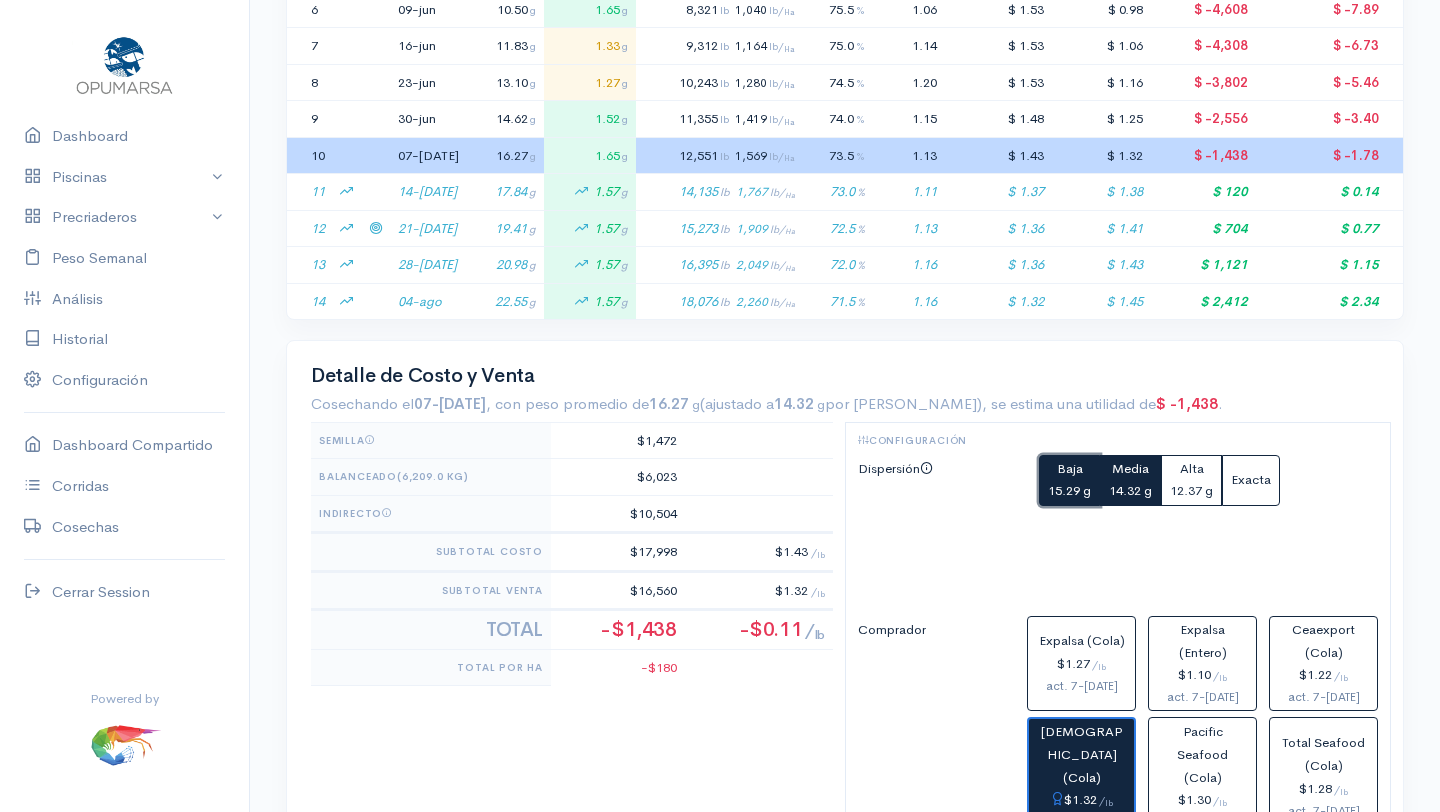 click on "15.29 g" at bounding box center [1069, 490] 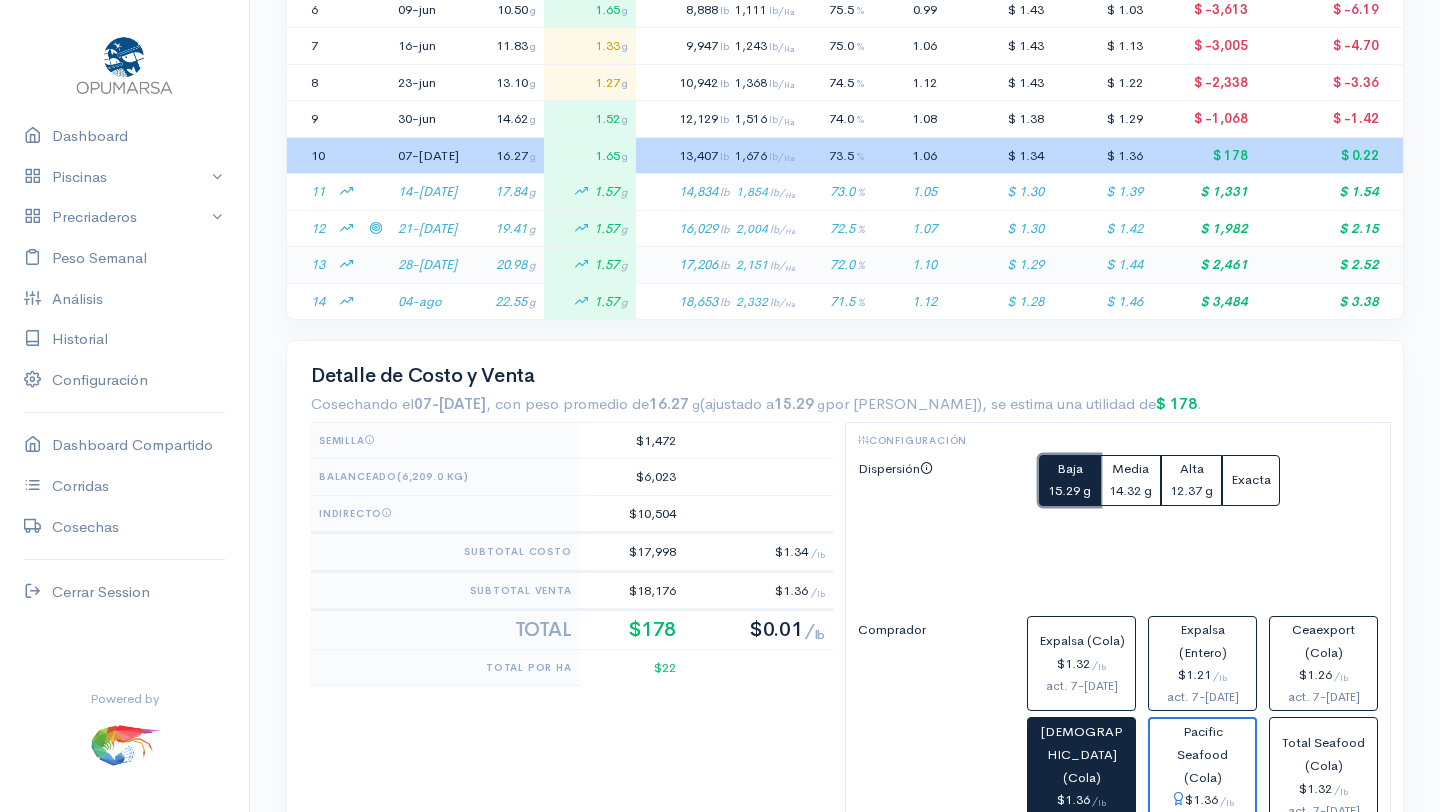 scroll, scrollTop: 0, scrollLeft: 0, axis: both 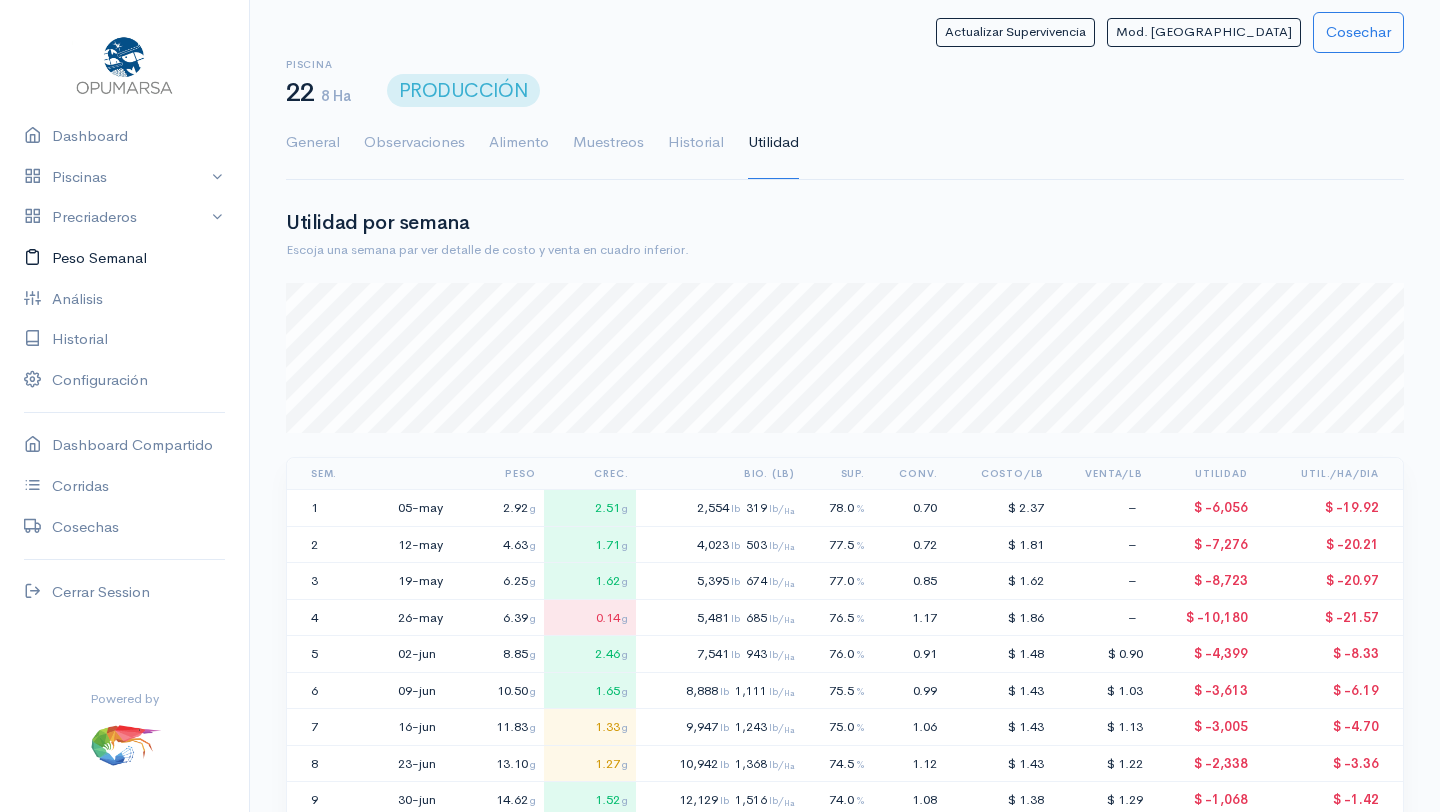 click on "Peso Semanal" at bounding box center [124, 258] 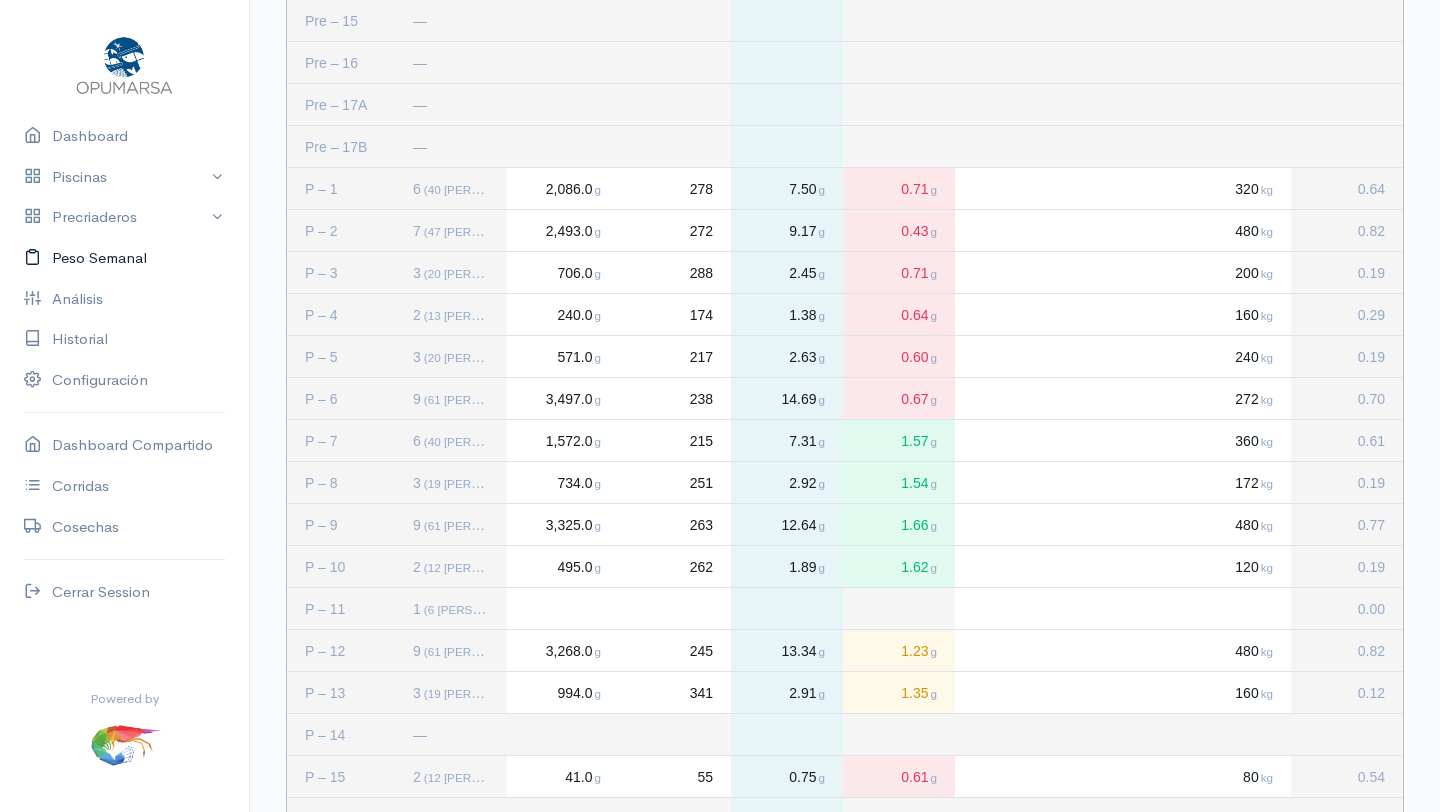 scroll, scrollTop: 0, scrollLeft: 0, axis: both 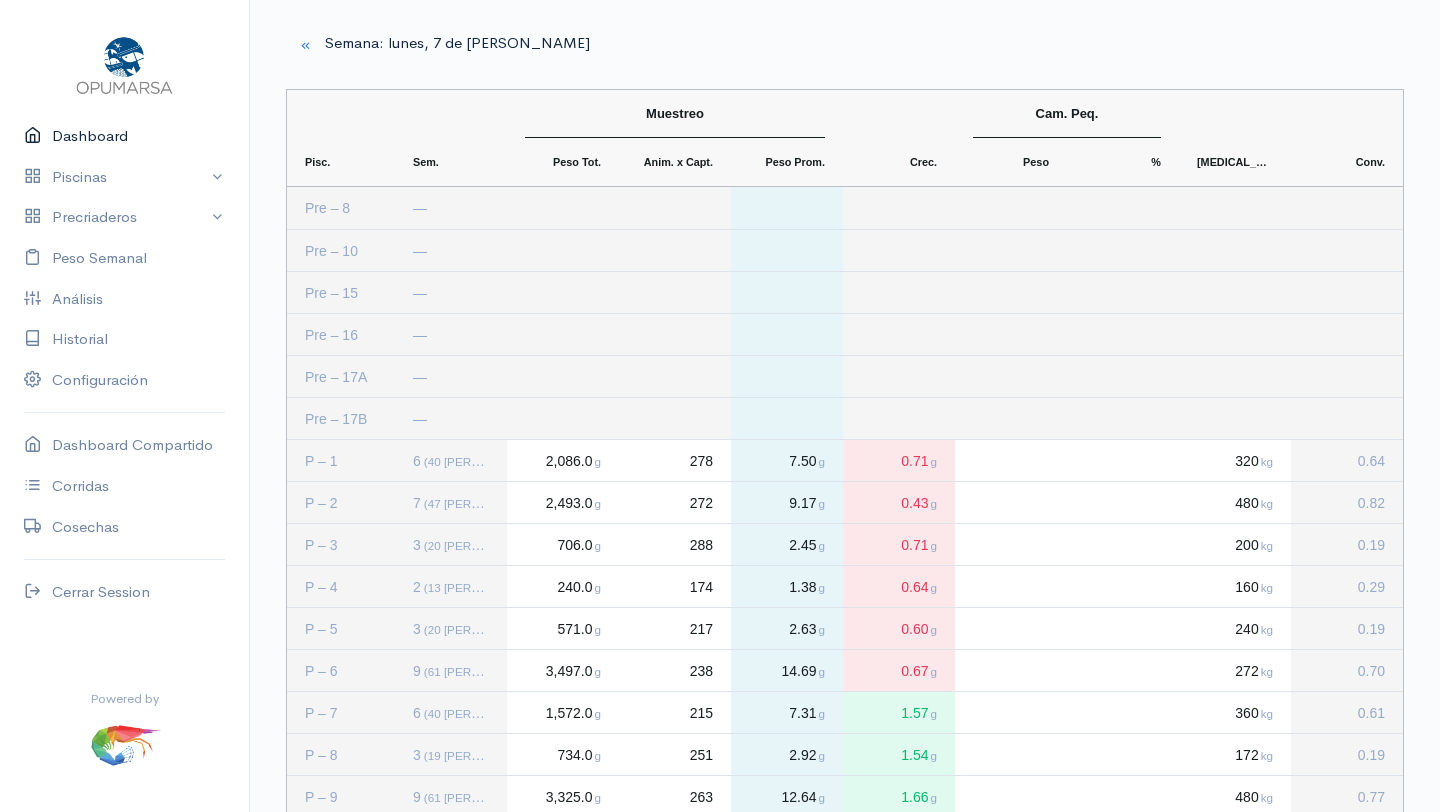 click on "Dashboard" at bounding box center (124, 136) 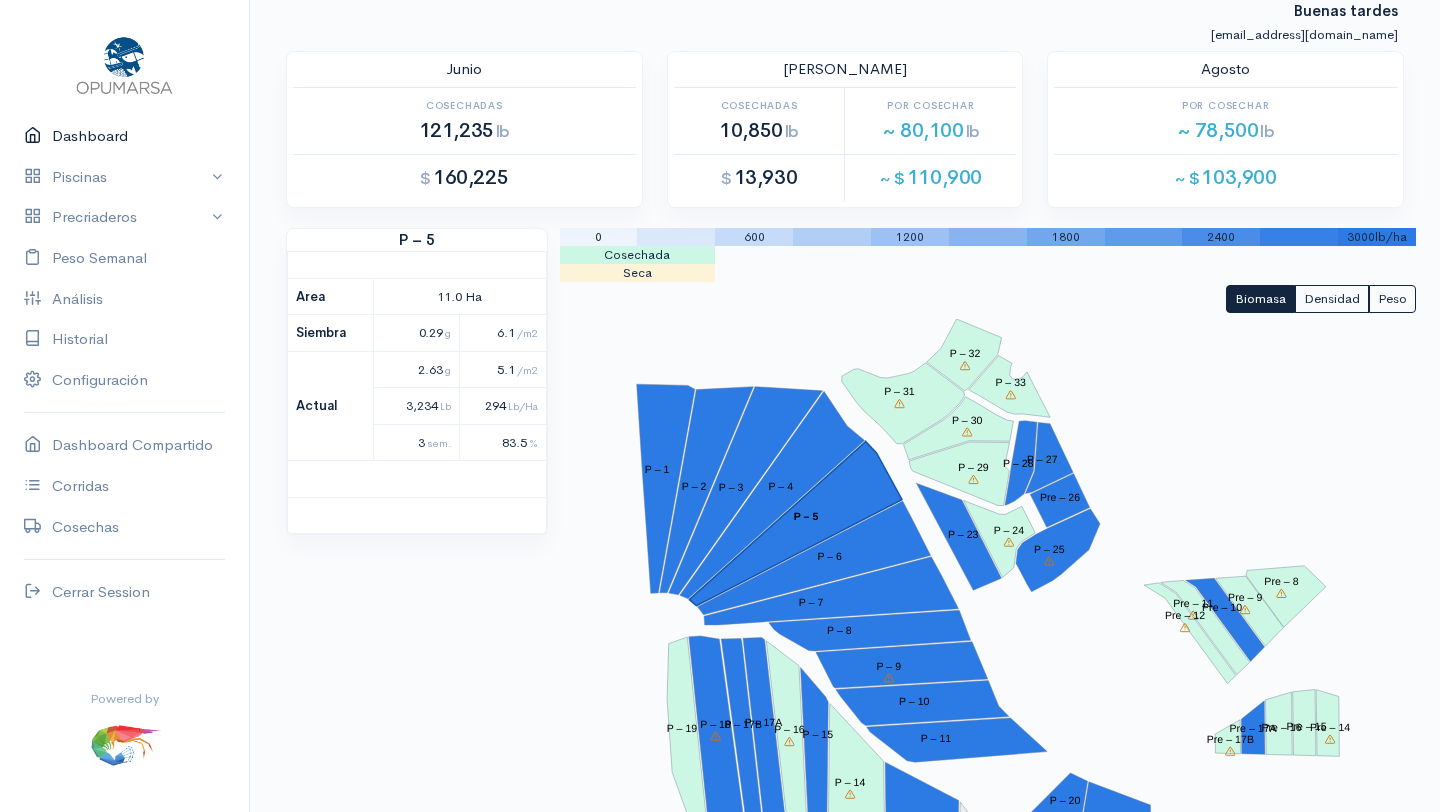 scroll, scrollTop: 33, scrollLeft: 0, axis: vertical 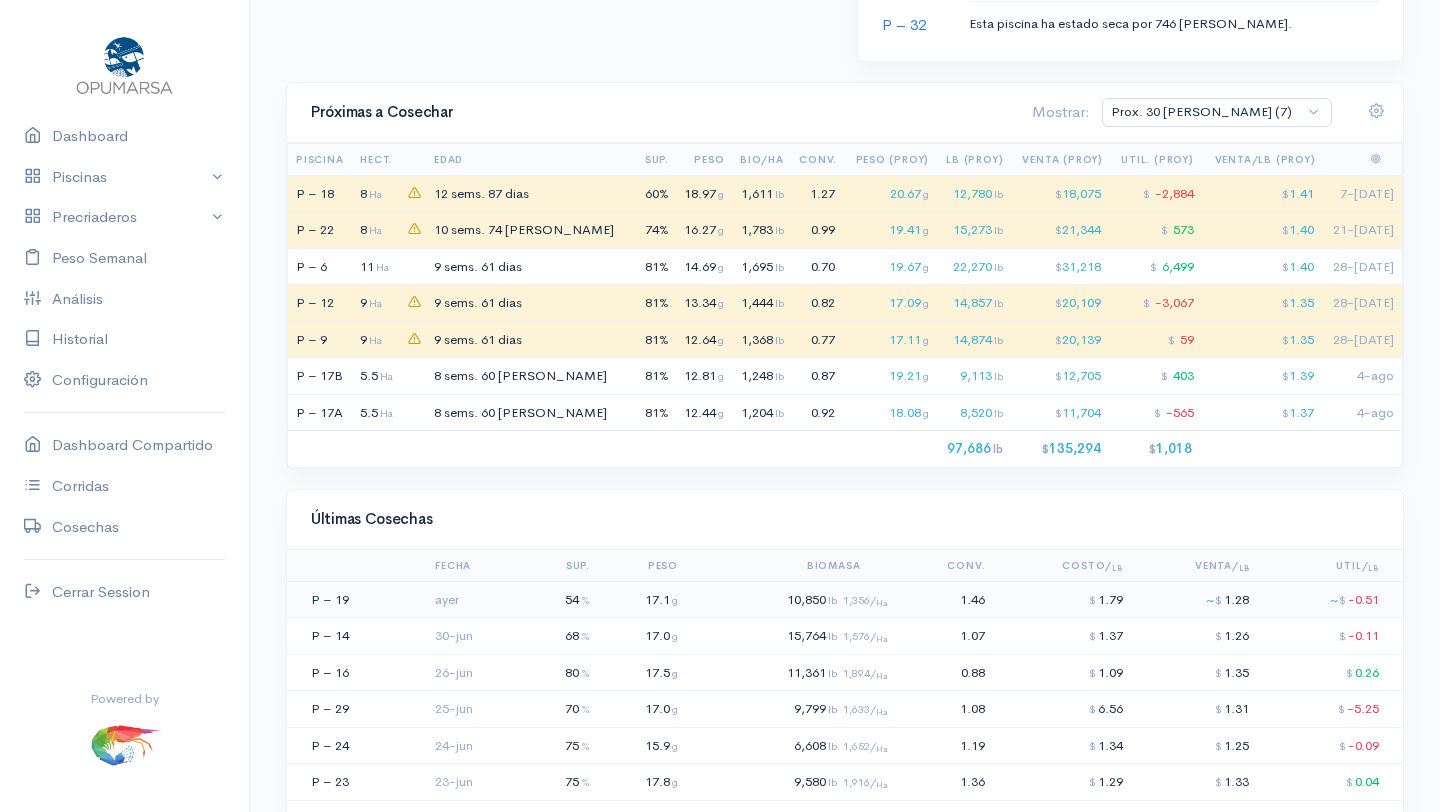 click on "10,850  lb  1,356/ Ha" 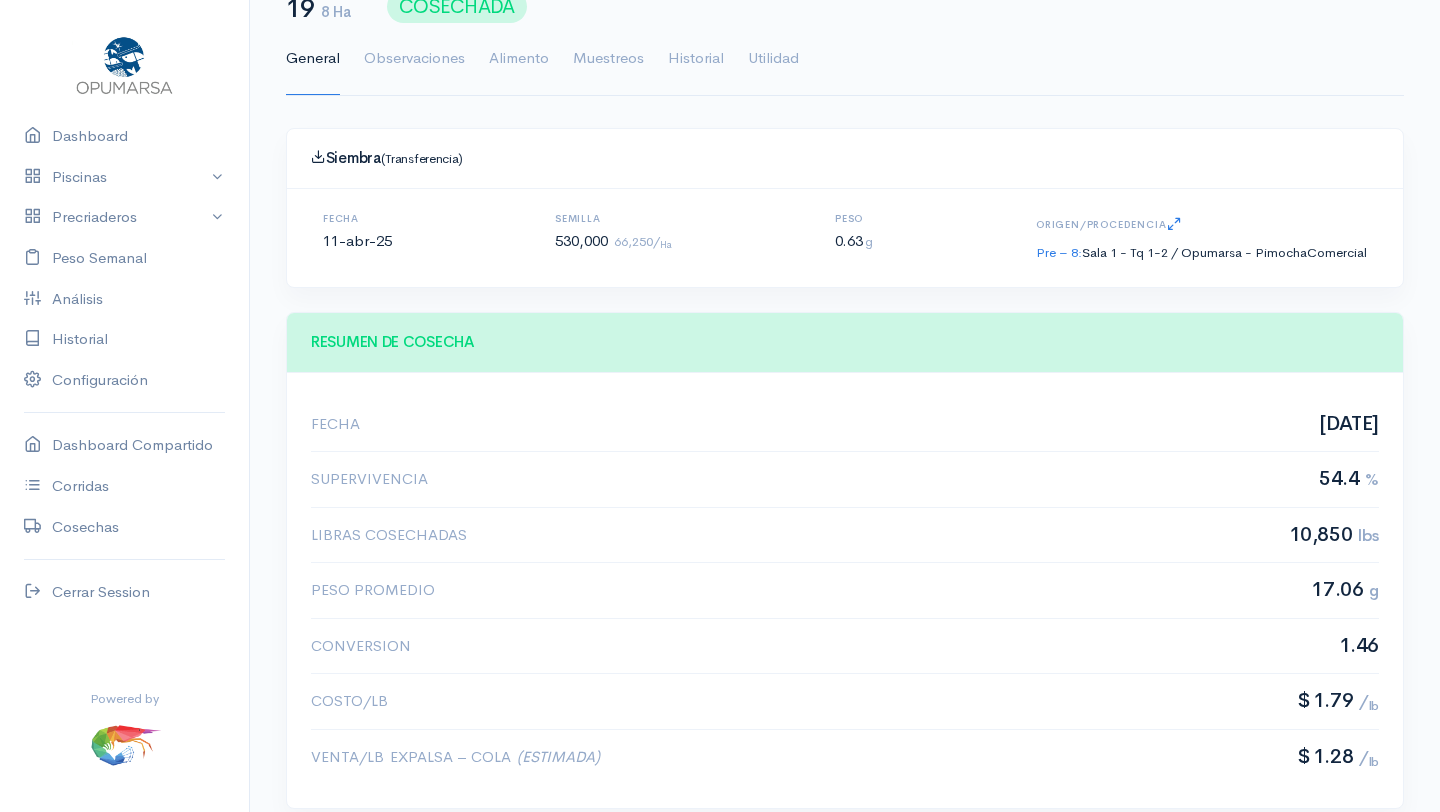 scroll, scrollTop: 0, scrollLeft: 0, axis: both 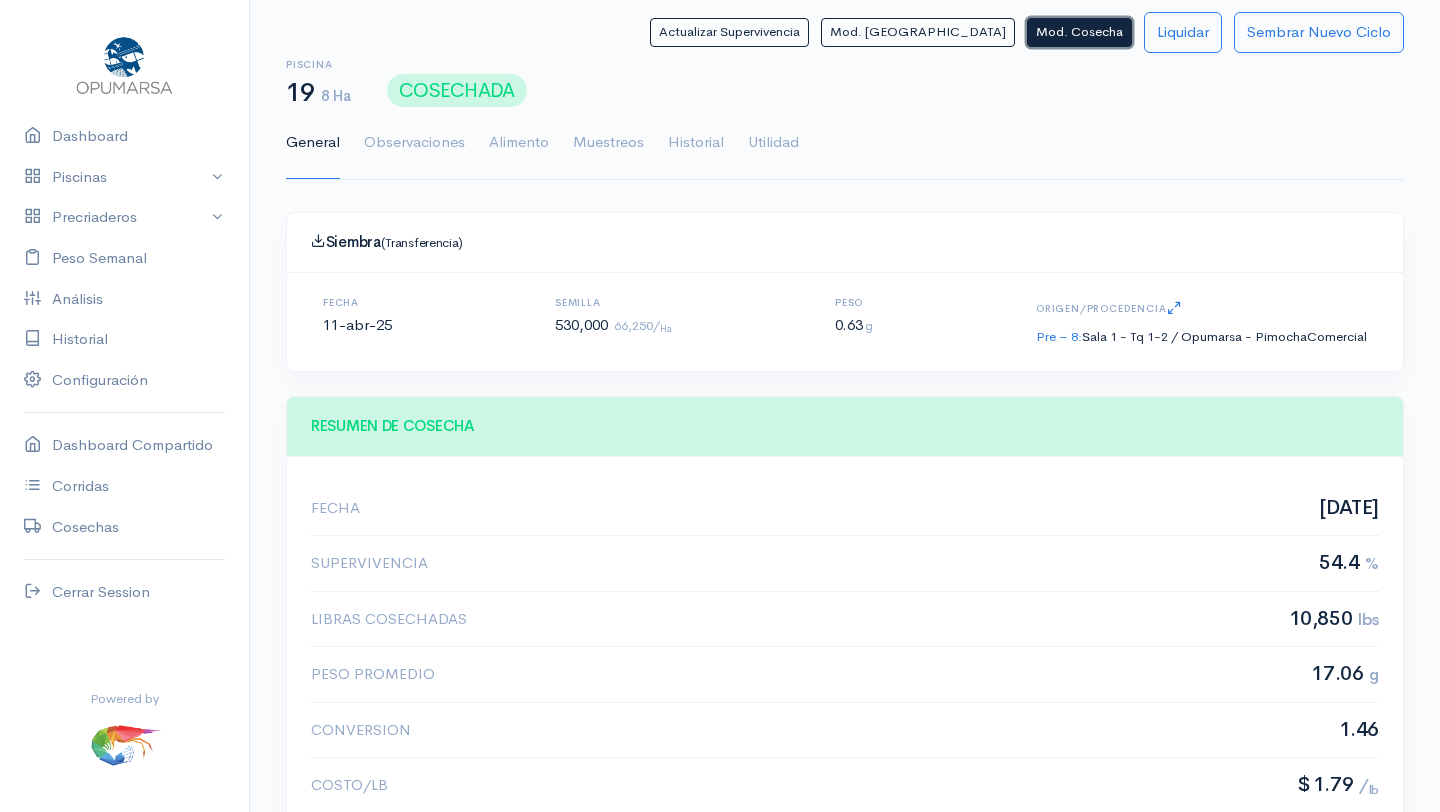 click on "Mod. Cosecha" 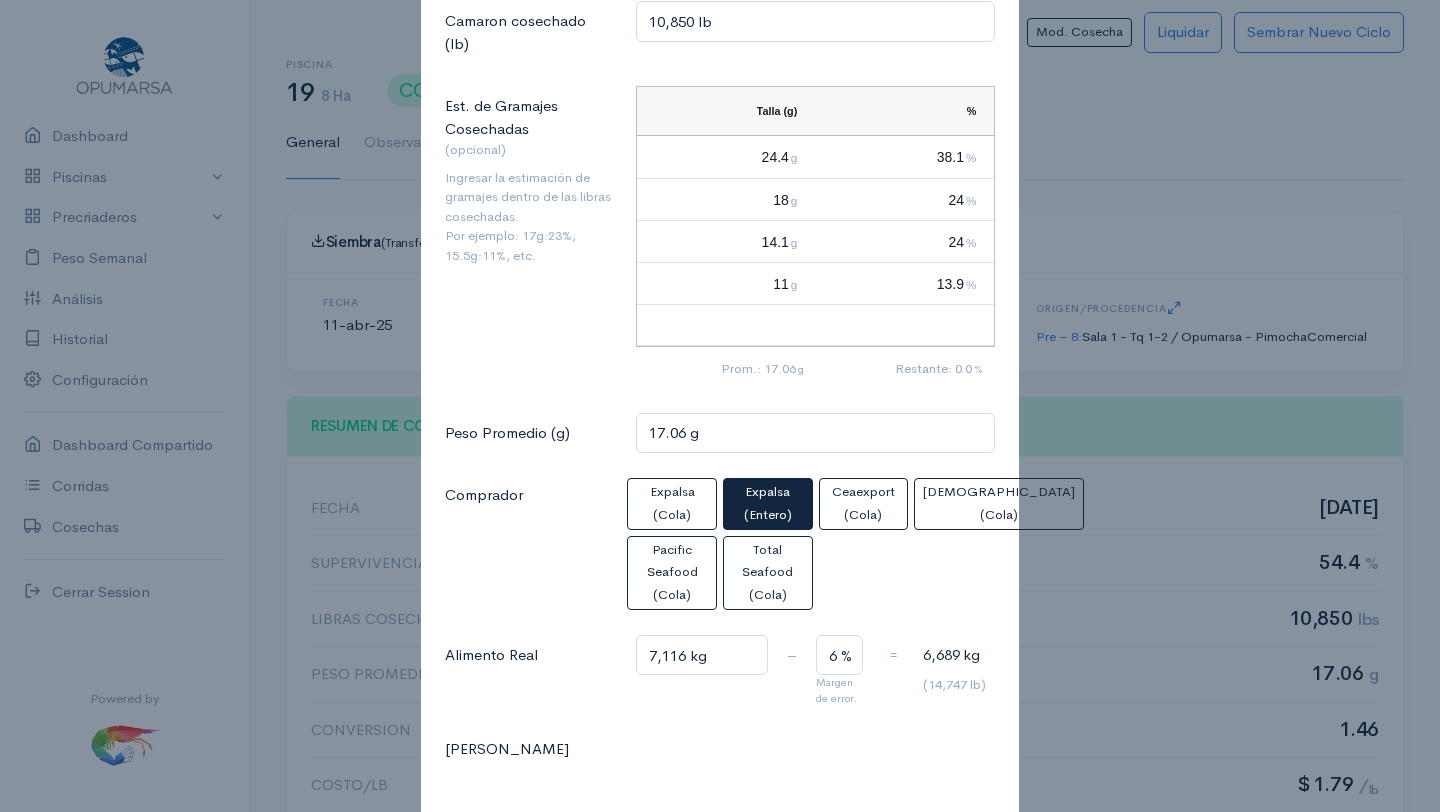 scroll, scrollTop: 0, scrollLeft: 0, axis: both 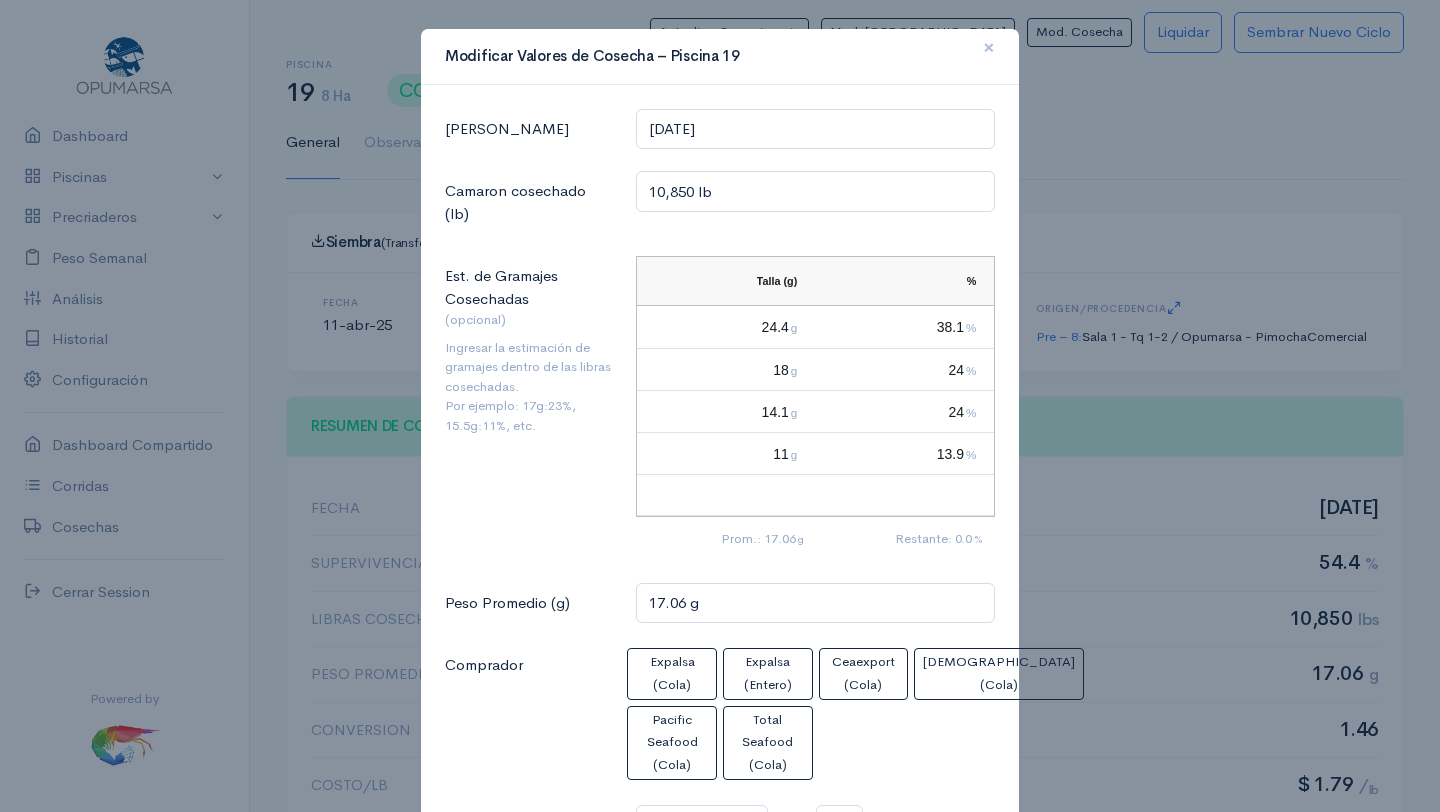 click on "×" 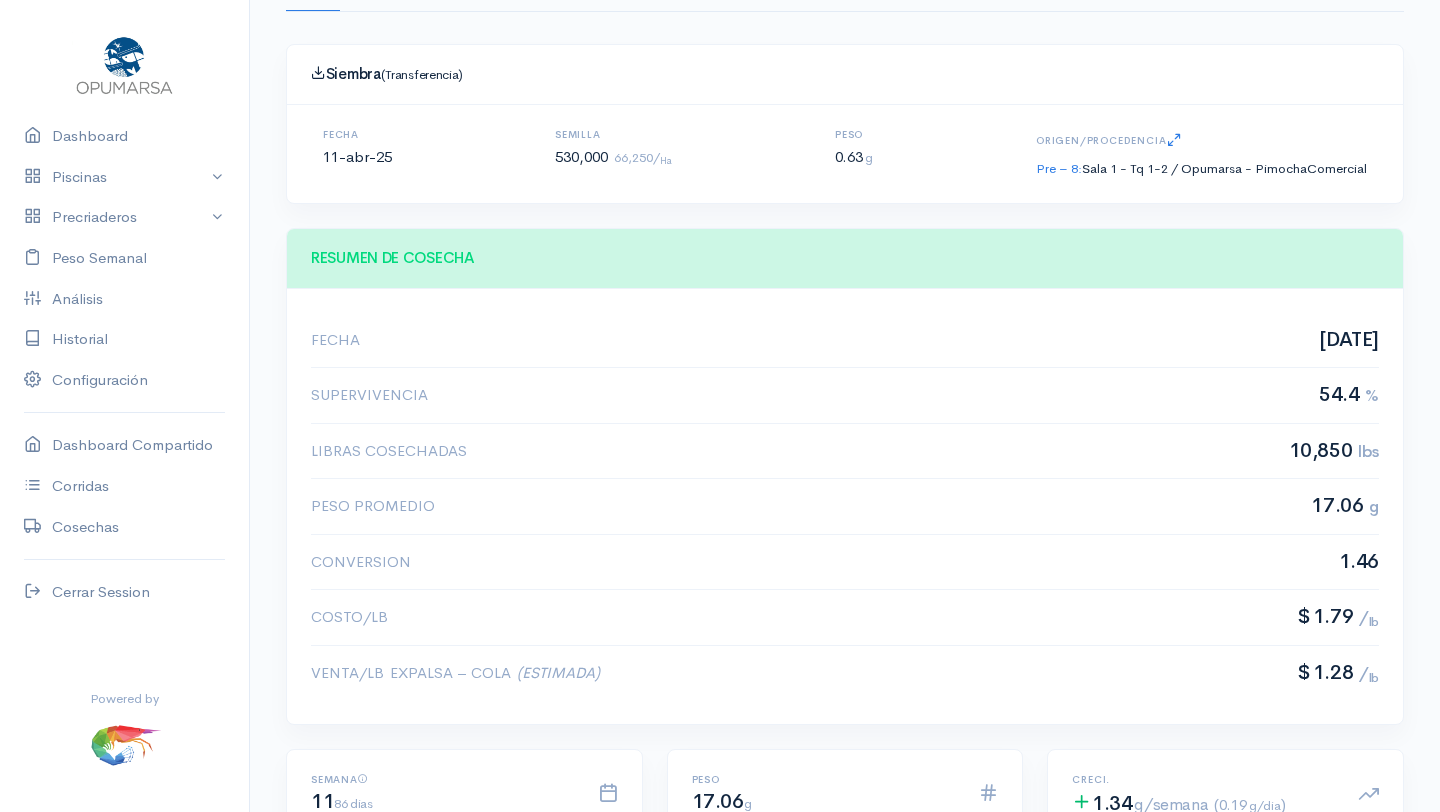 scroll, scrollTop: 186, scrollLeft: 0, axis: vertical 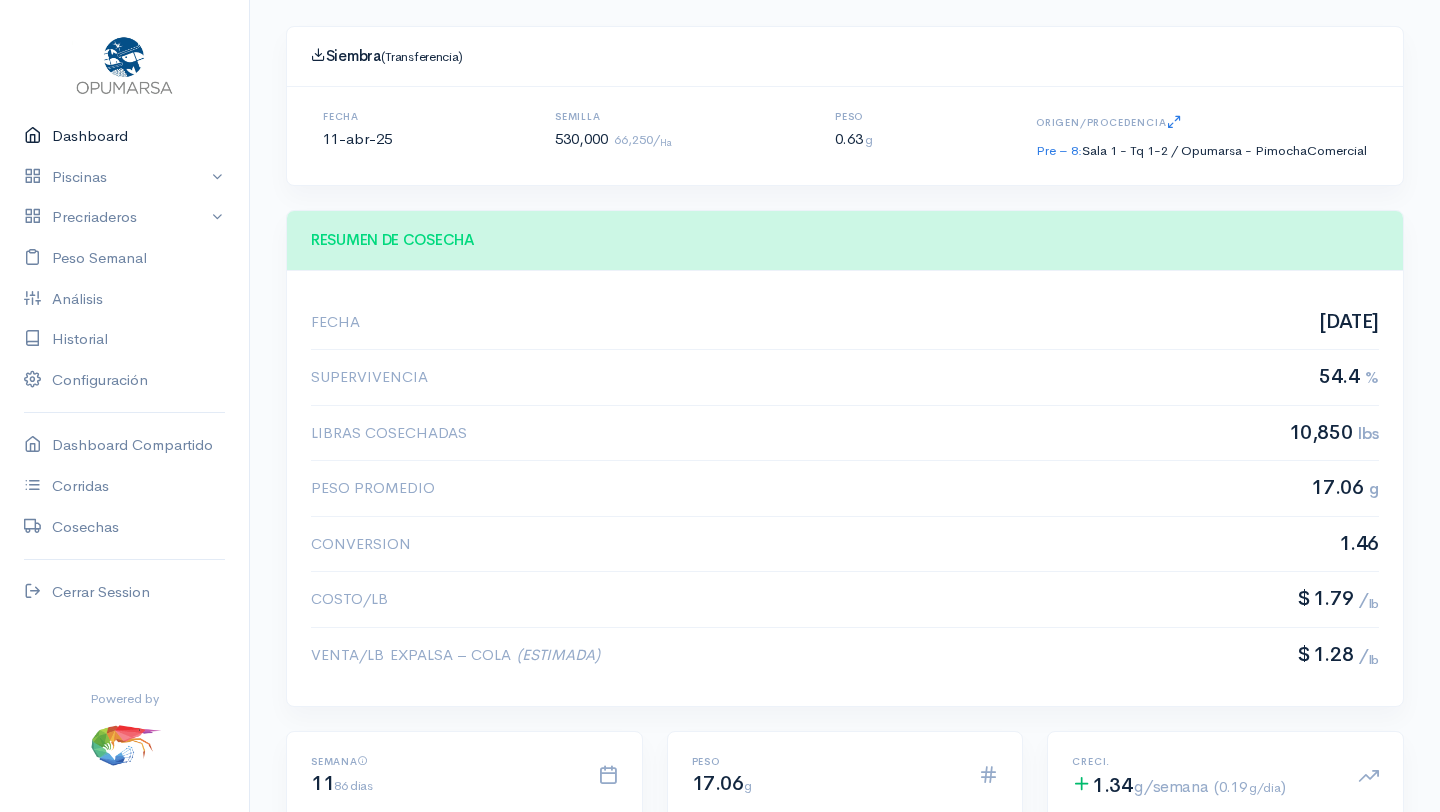 click on "Dashboard" at bounding box center (124, 136) 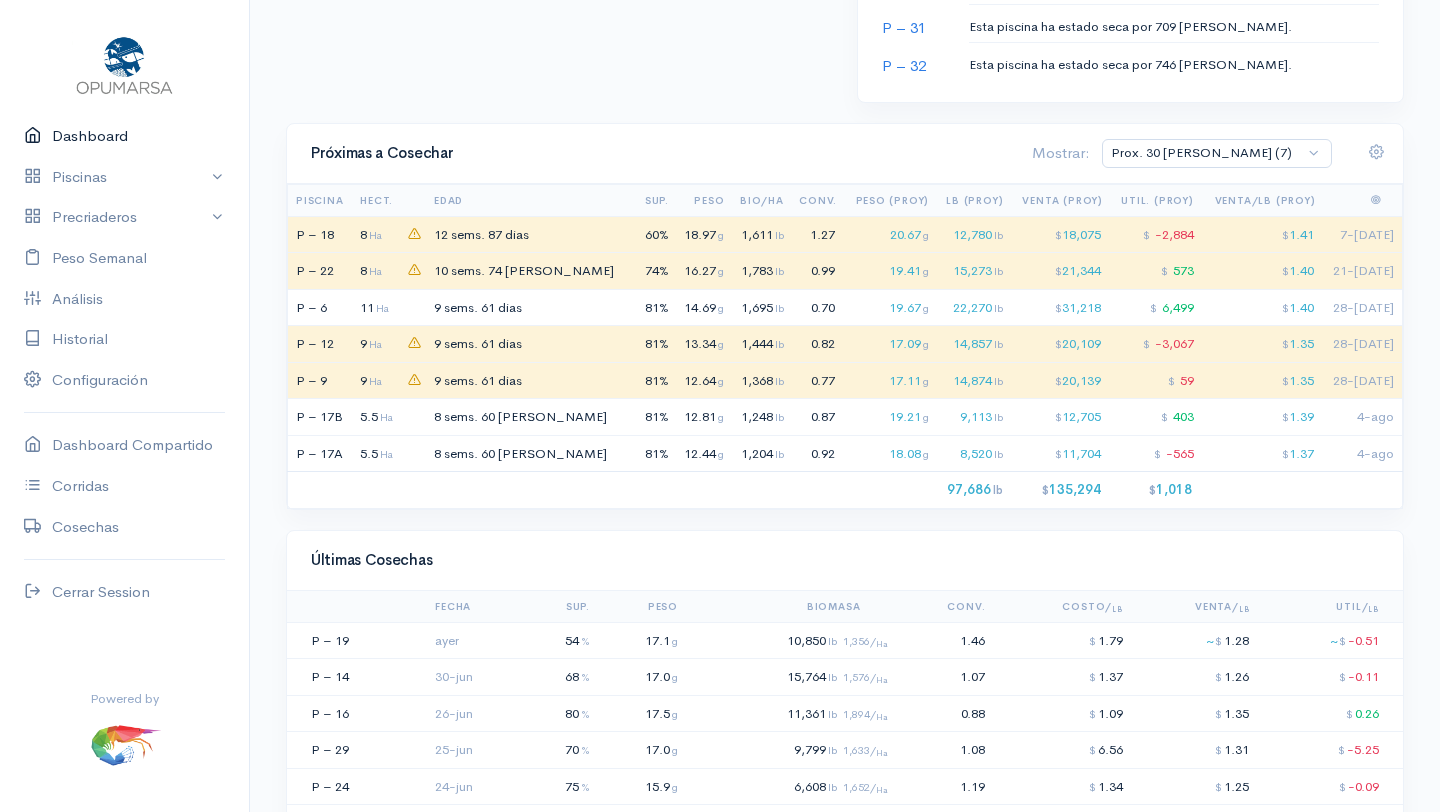 scroll, scrollTop: 1601, scrollLeft: 0, axis: vertical 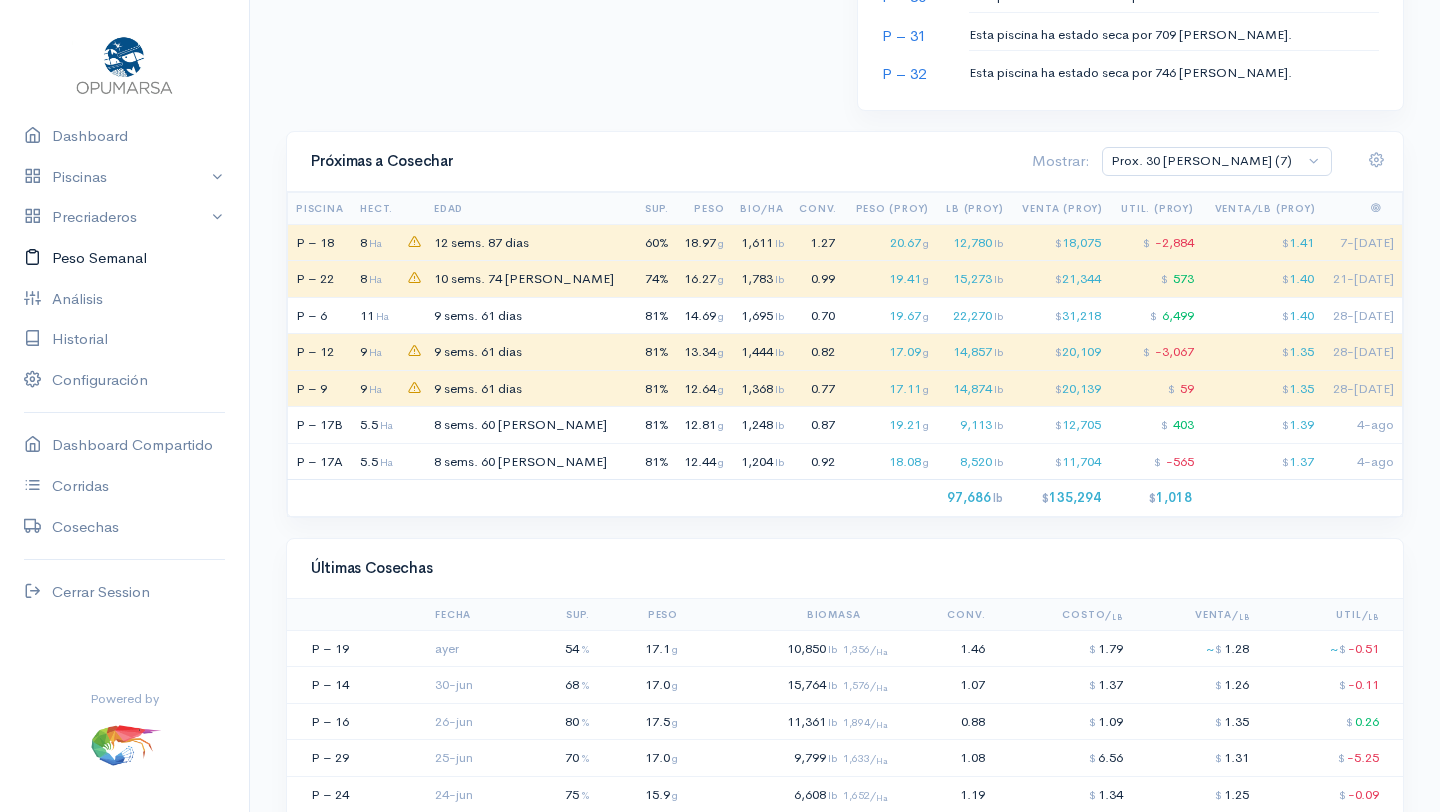 click on "Peso Semanal" at bounding box center [124, 258] 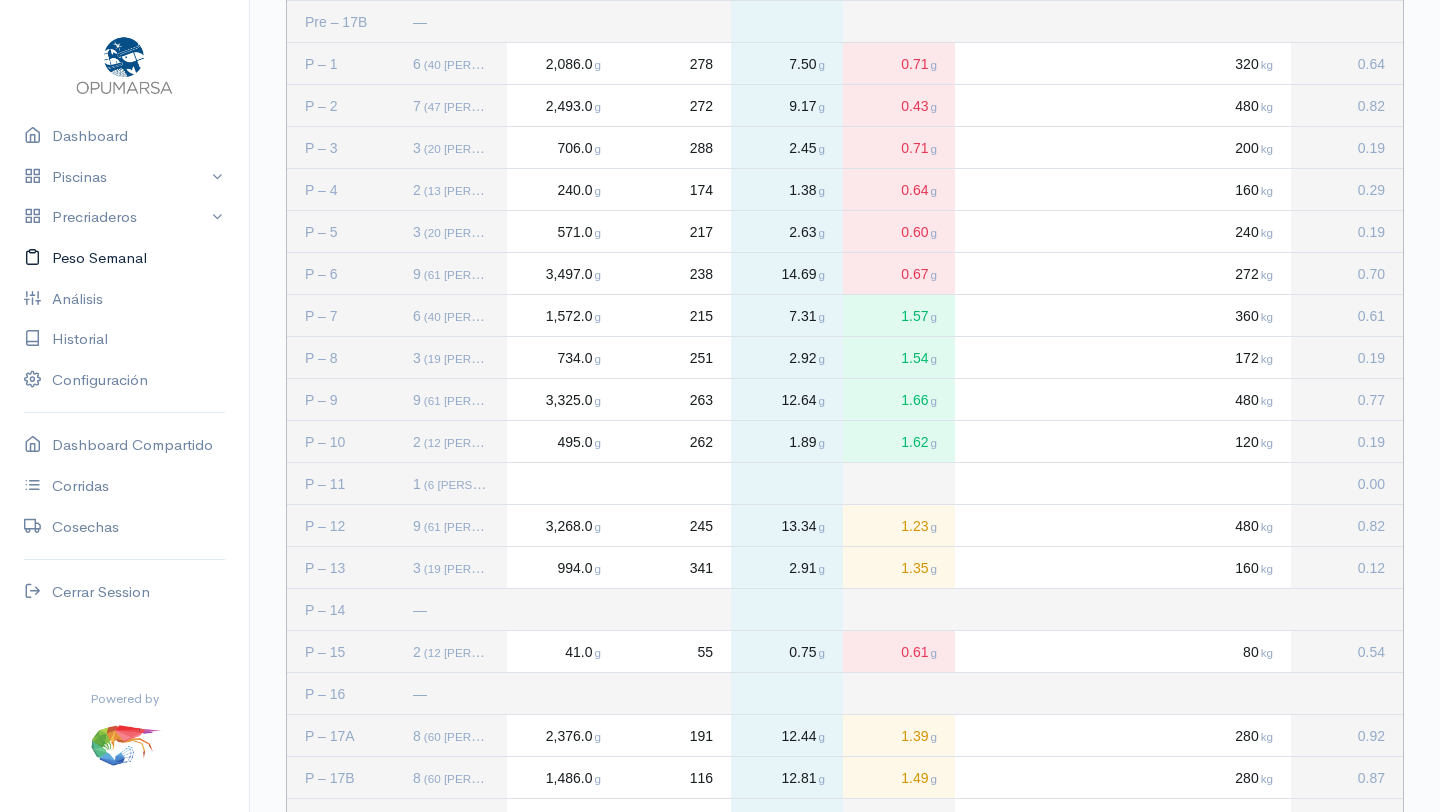 scroll, scrollTop: 0, scrollLeft: 0, axis: both 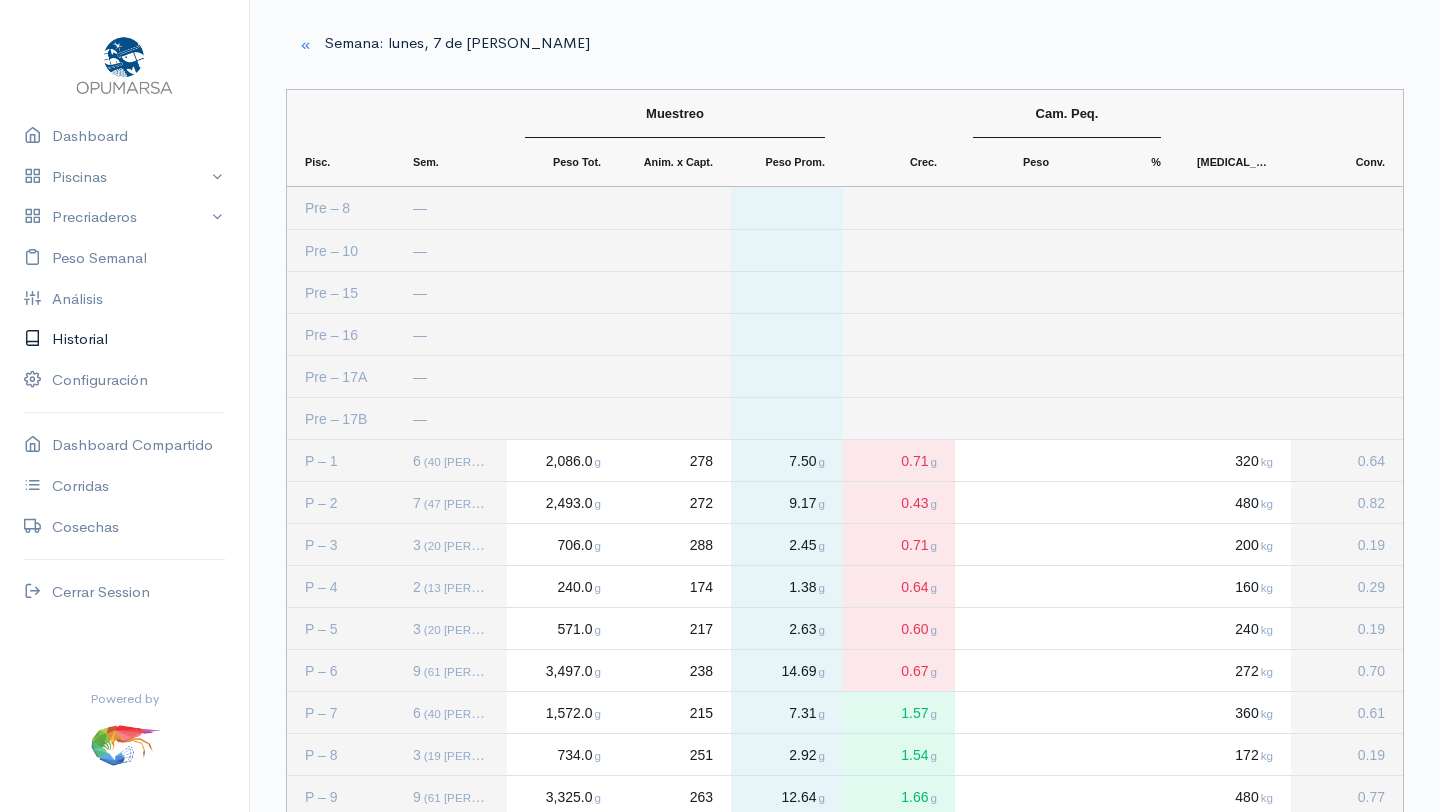 click on "Historial" at bounding box center [124, 339] 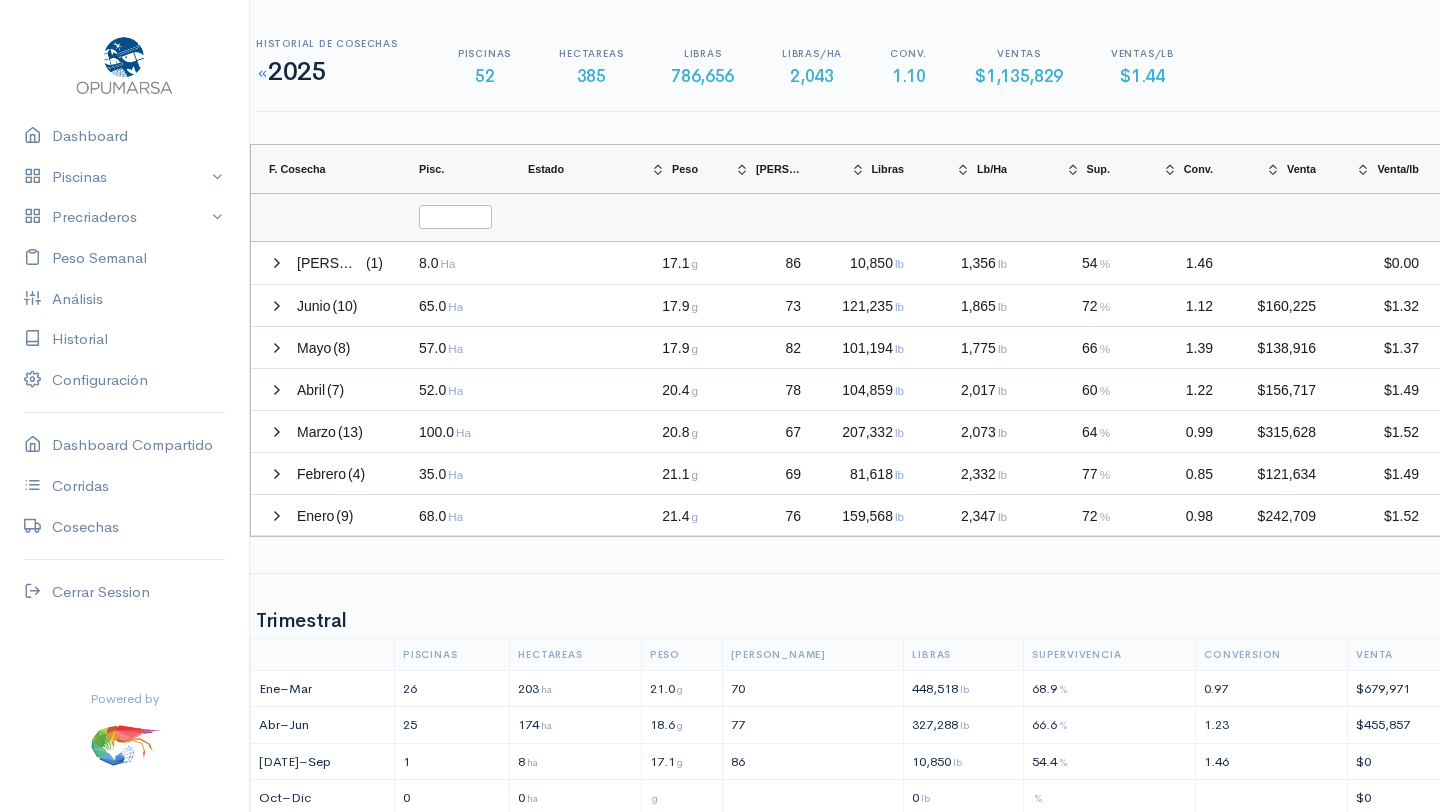 click 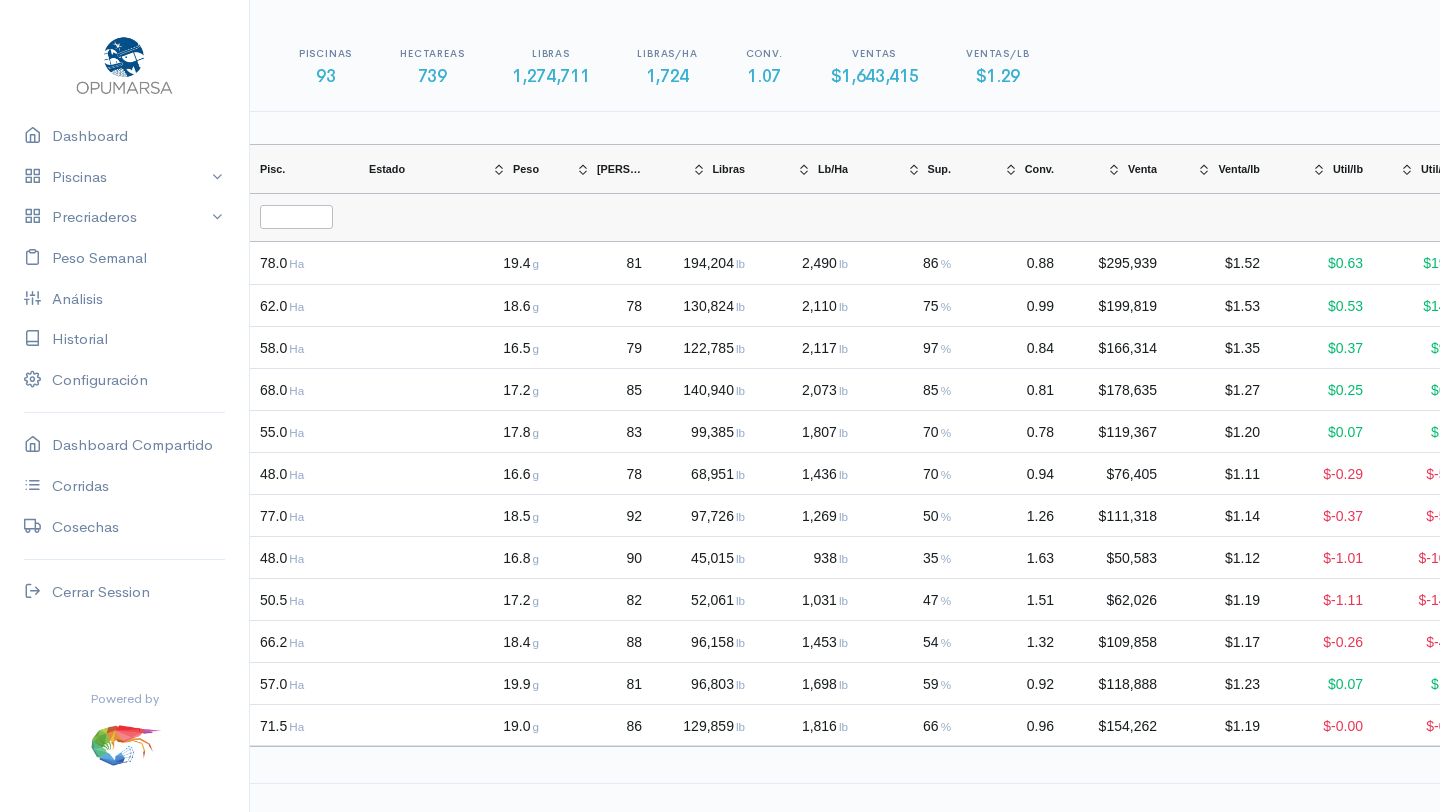 scroll, scrollTop: 0, scrollLeft: 0, axis: both 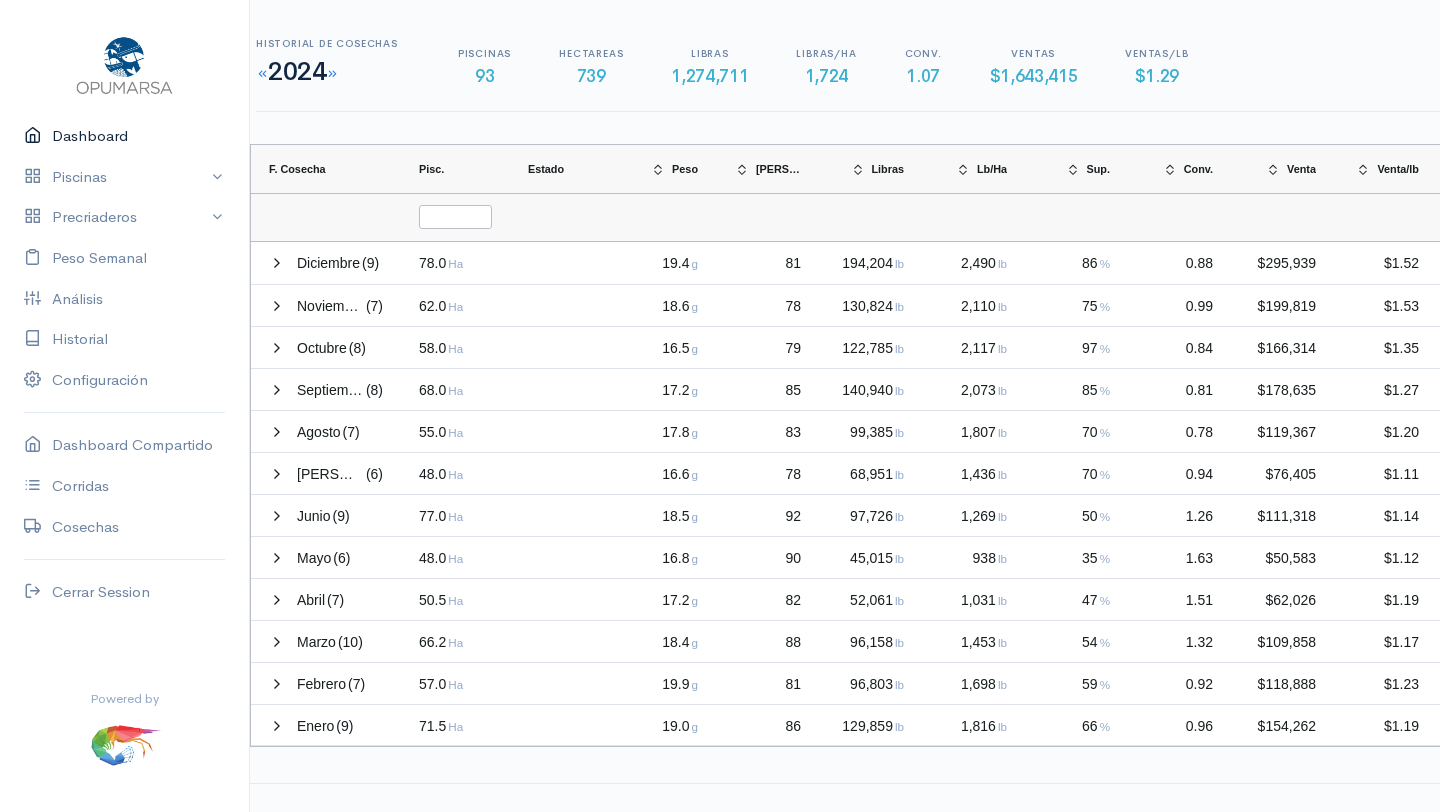 click on "Dashboard" at bounding box center [124, 136] 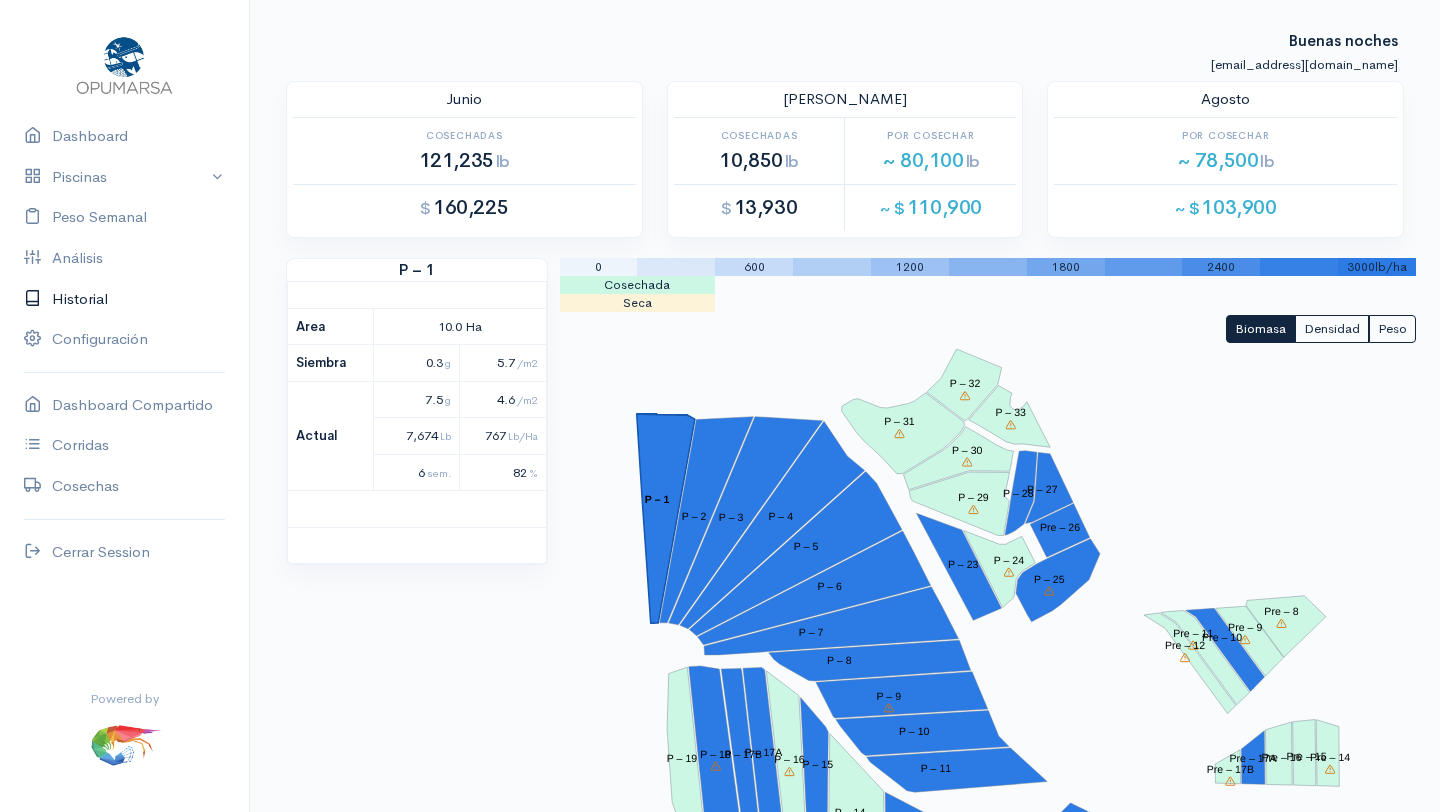 click on "Historial" at bounding box center [124, 299] 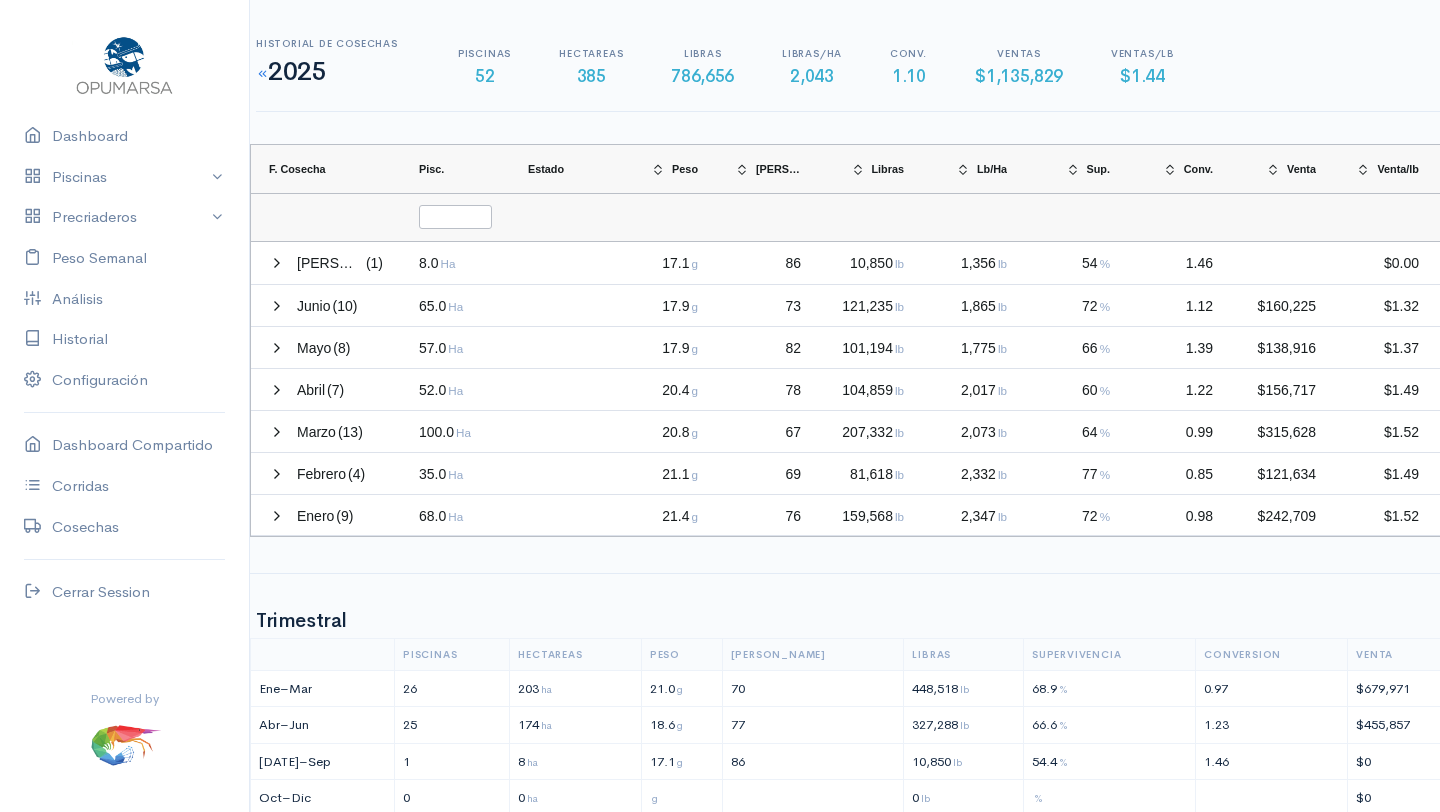click 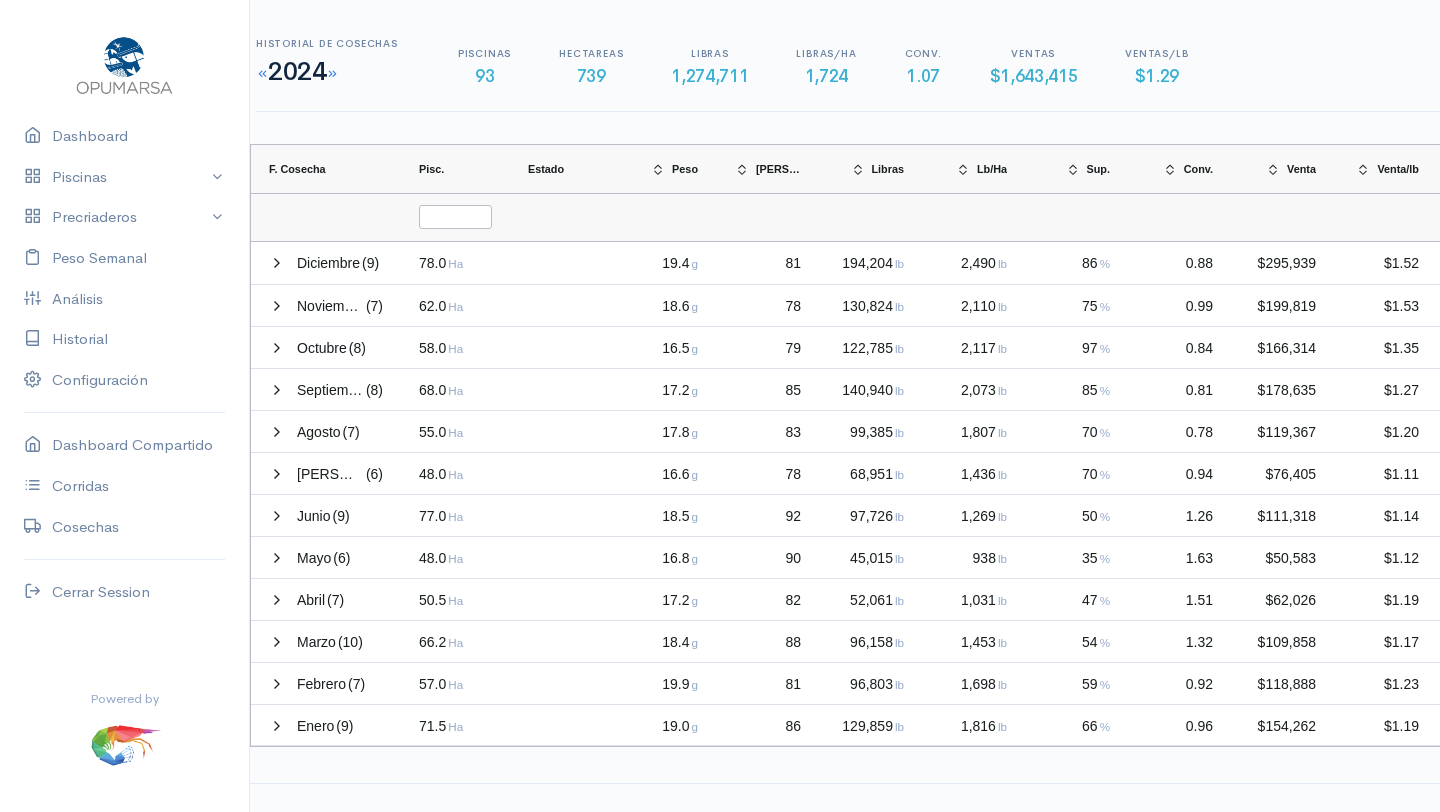 click 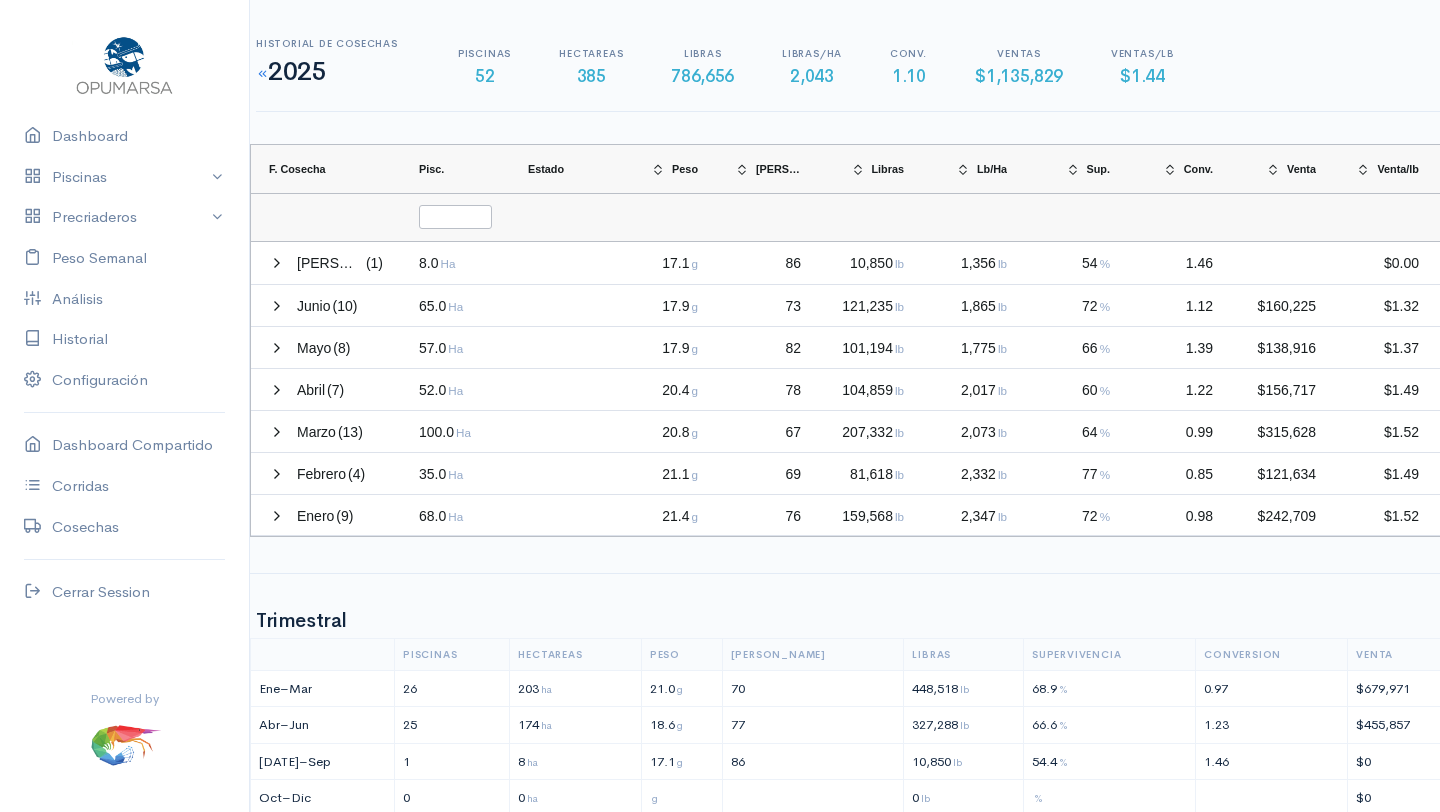 click 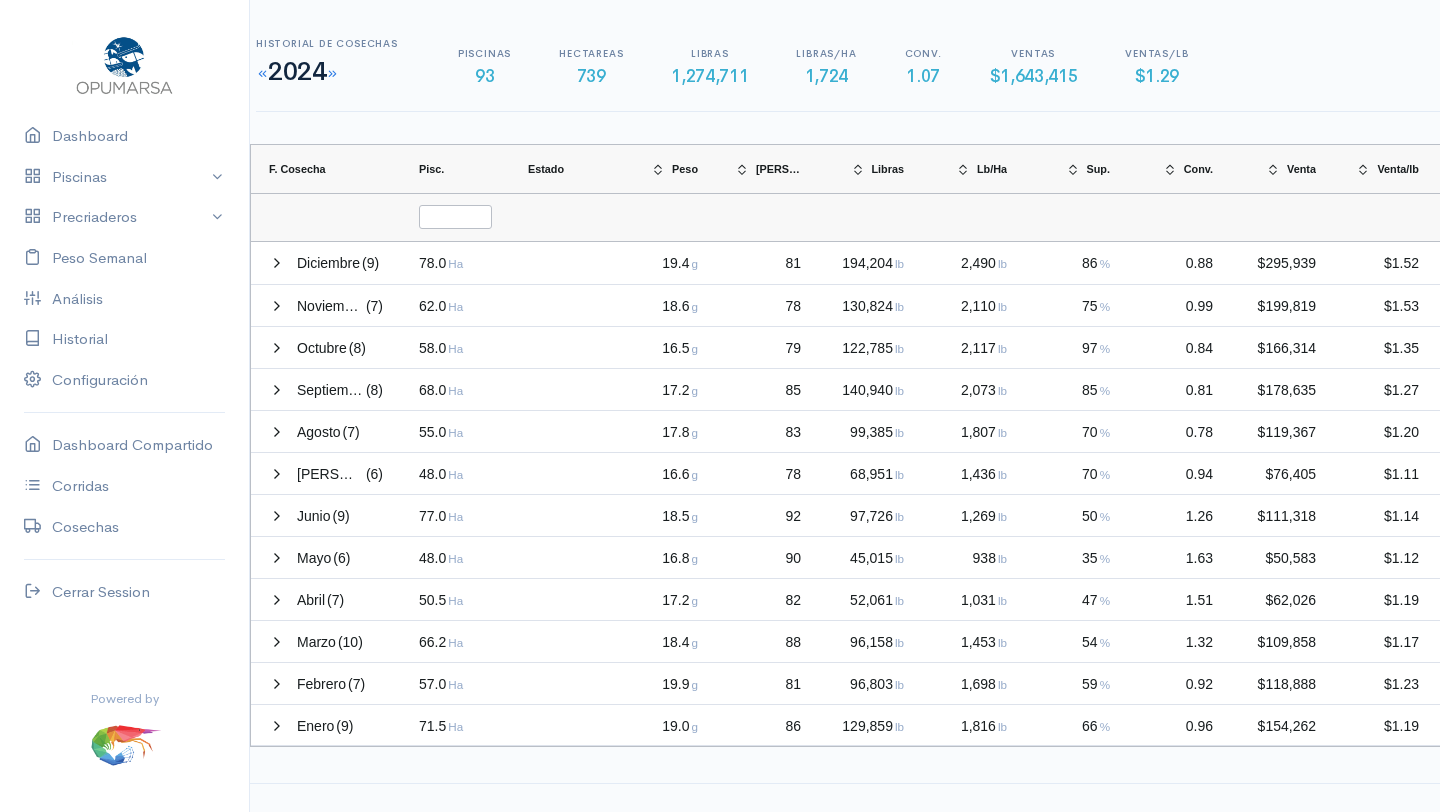 click 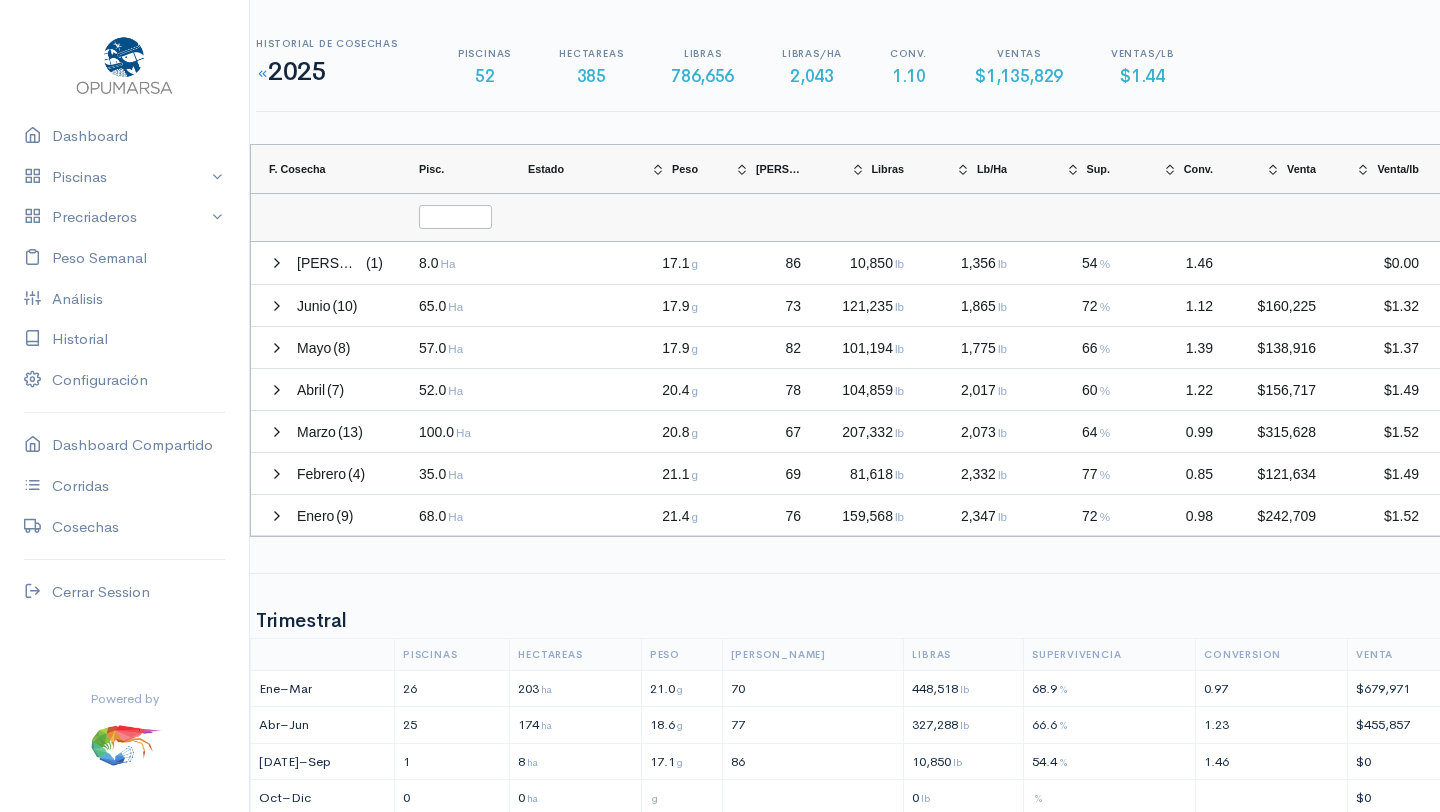 click 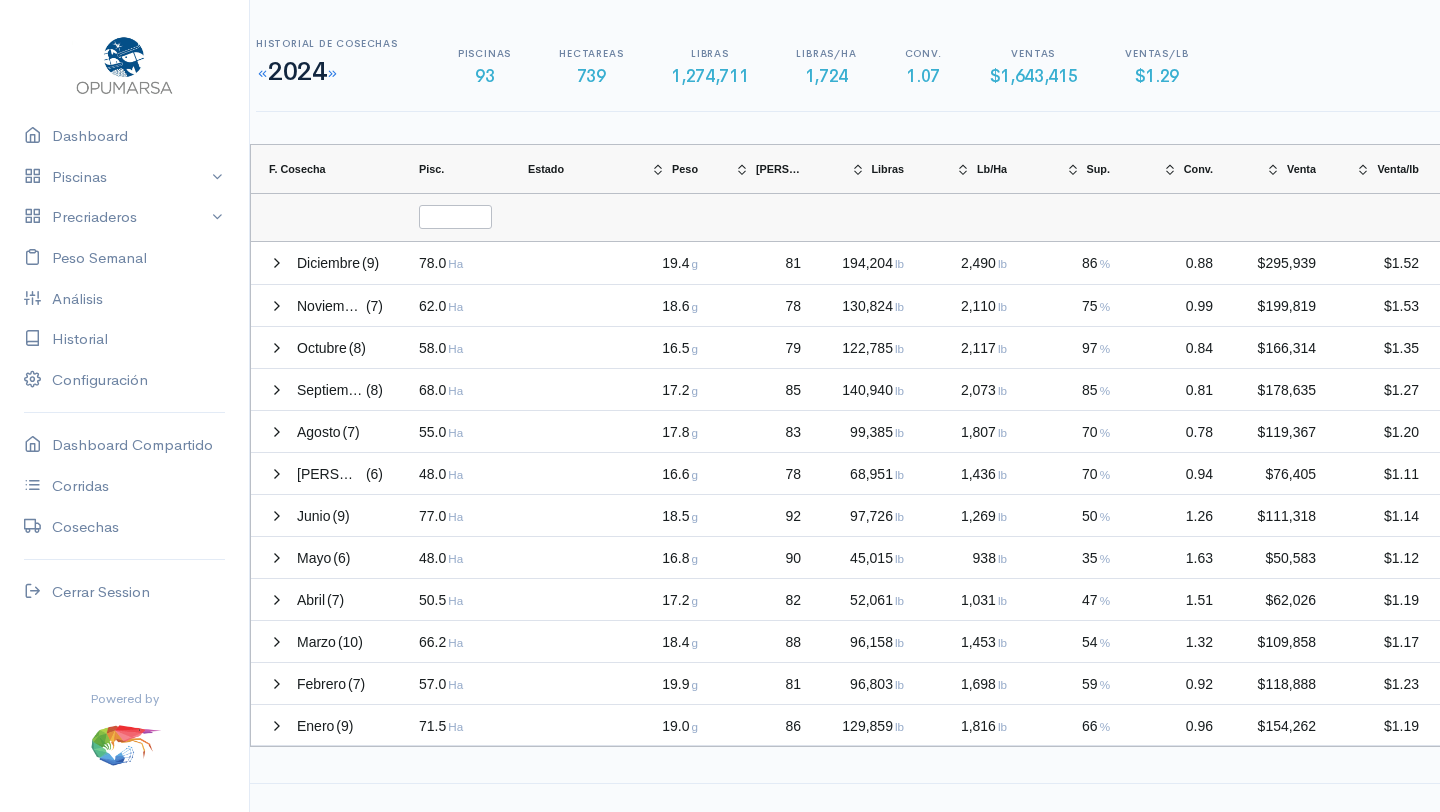click 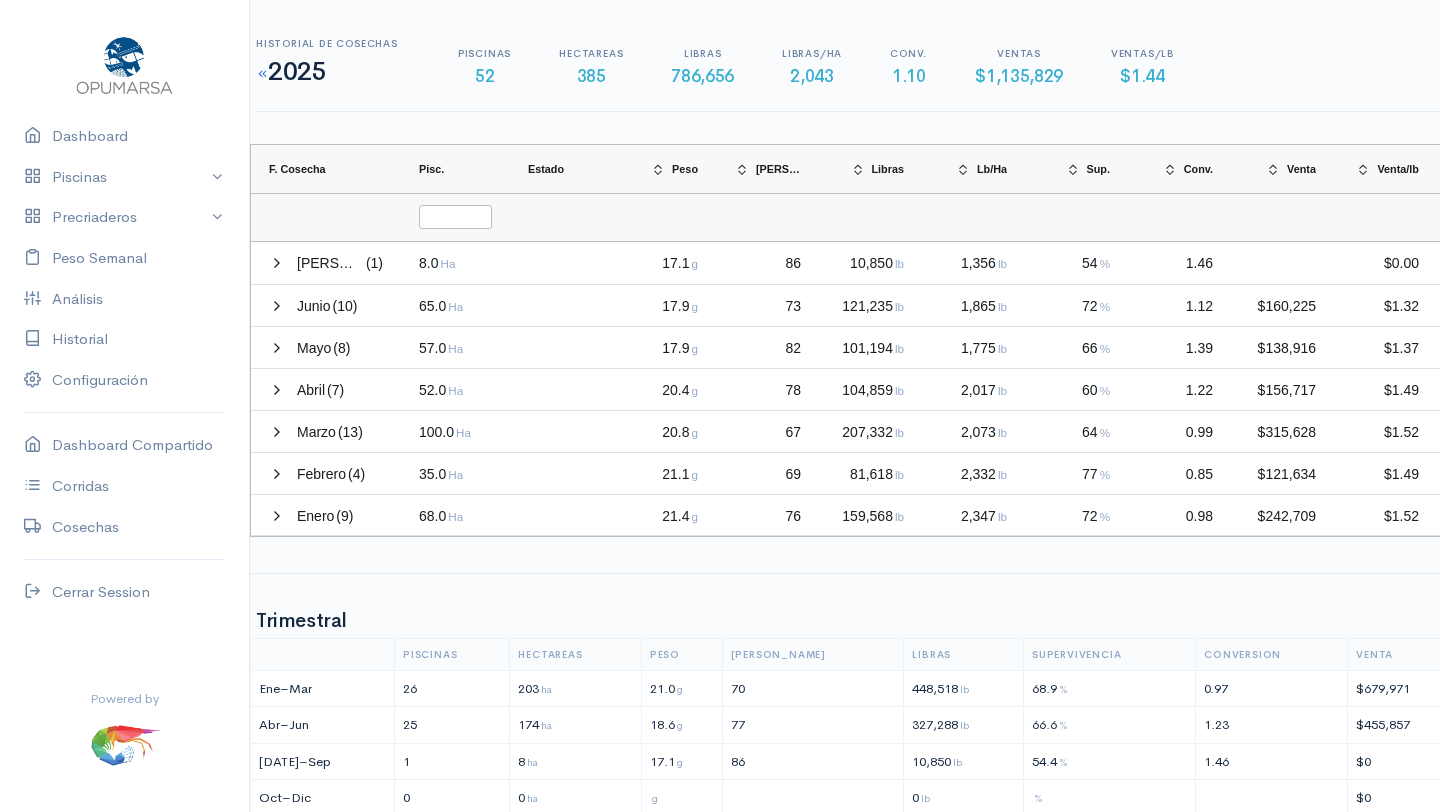 click 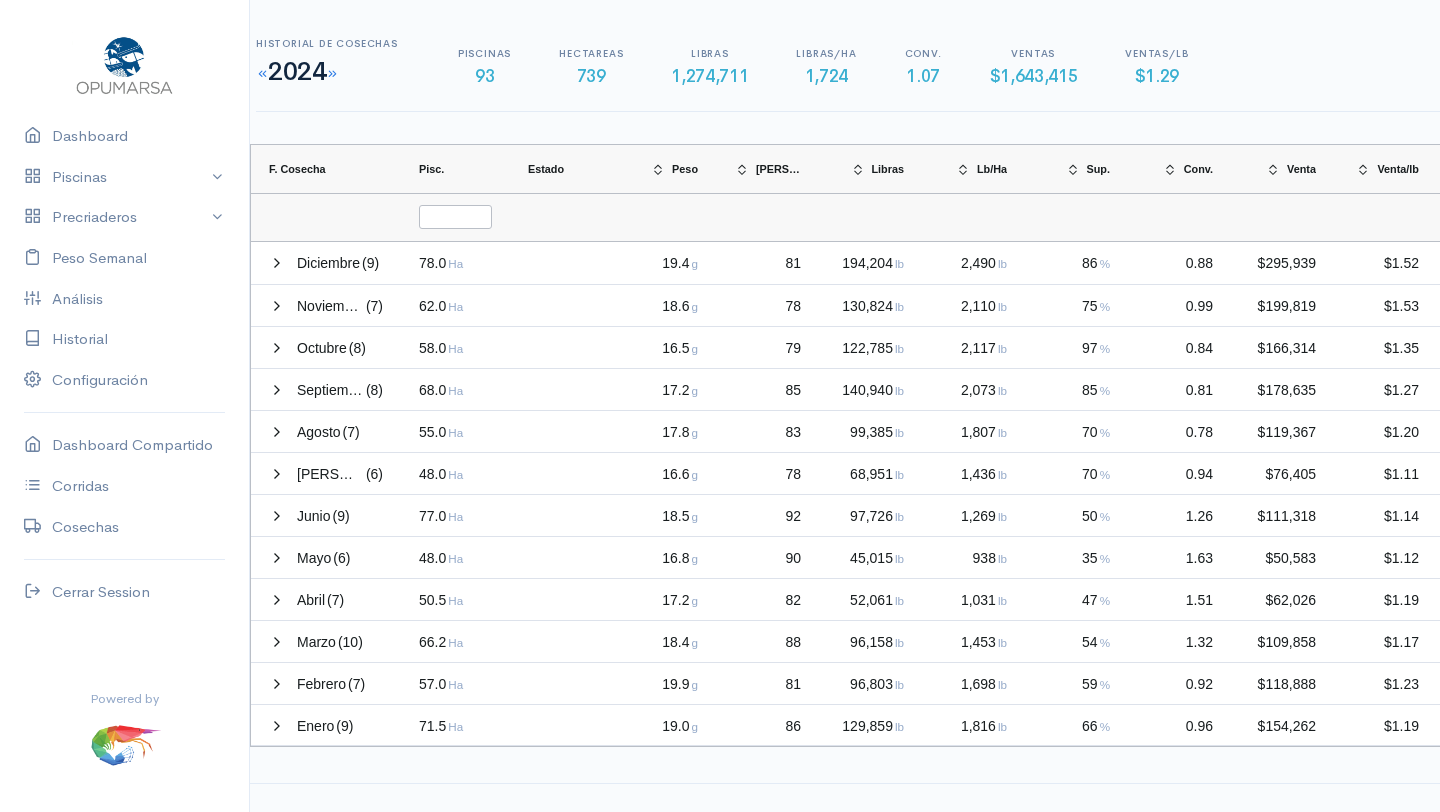 click 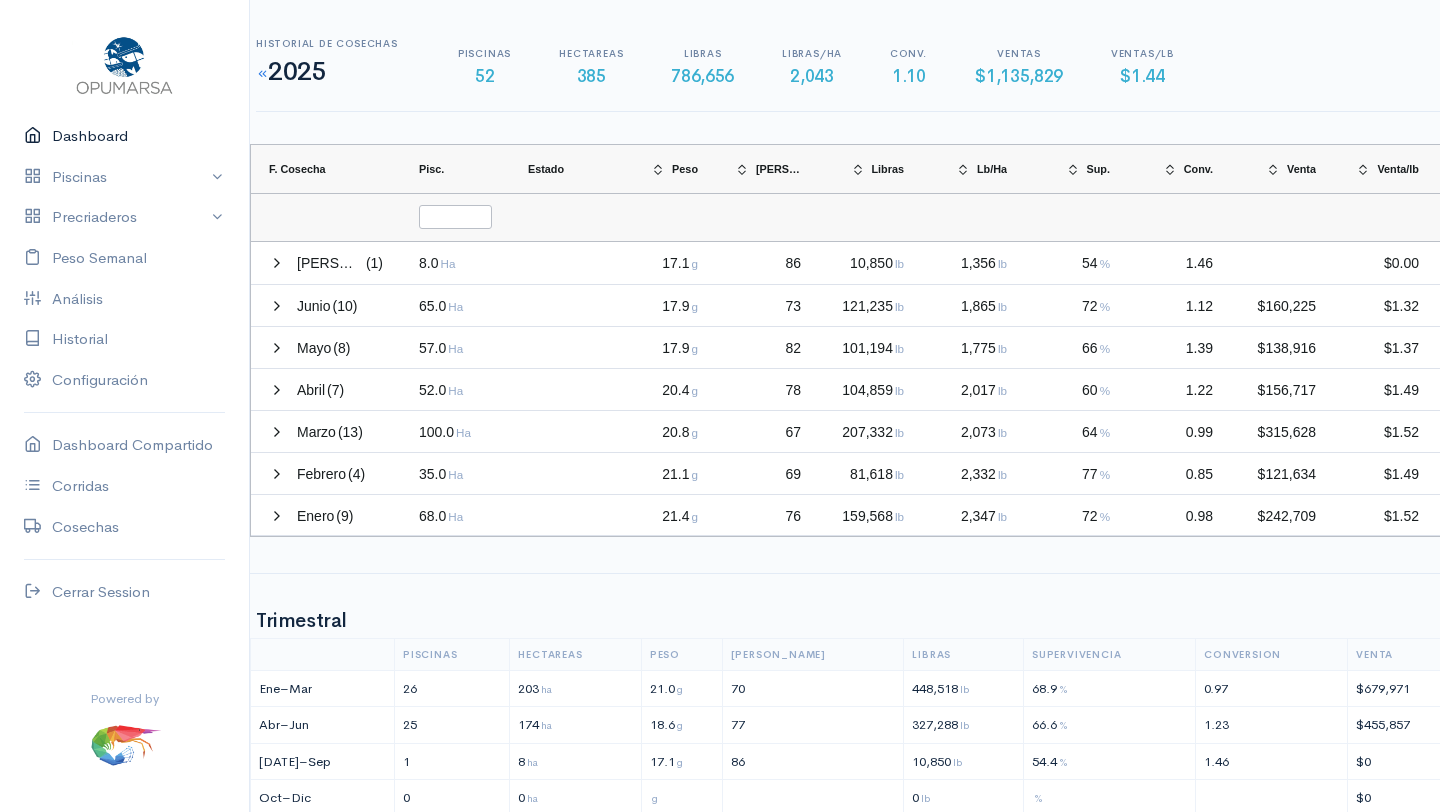 click on "Dashboard" at bounding box center (124, 136) 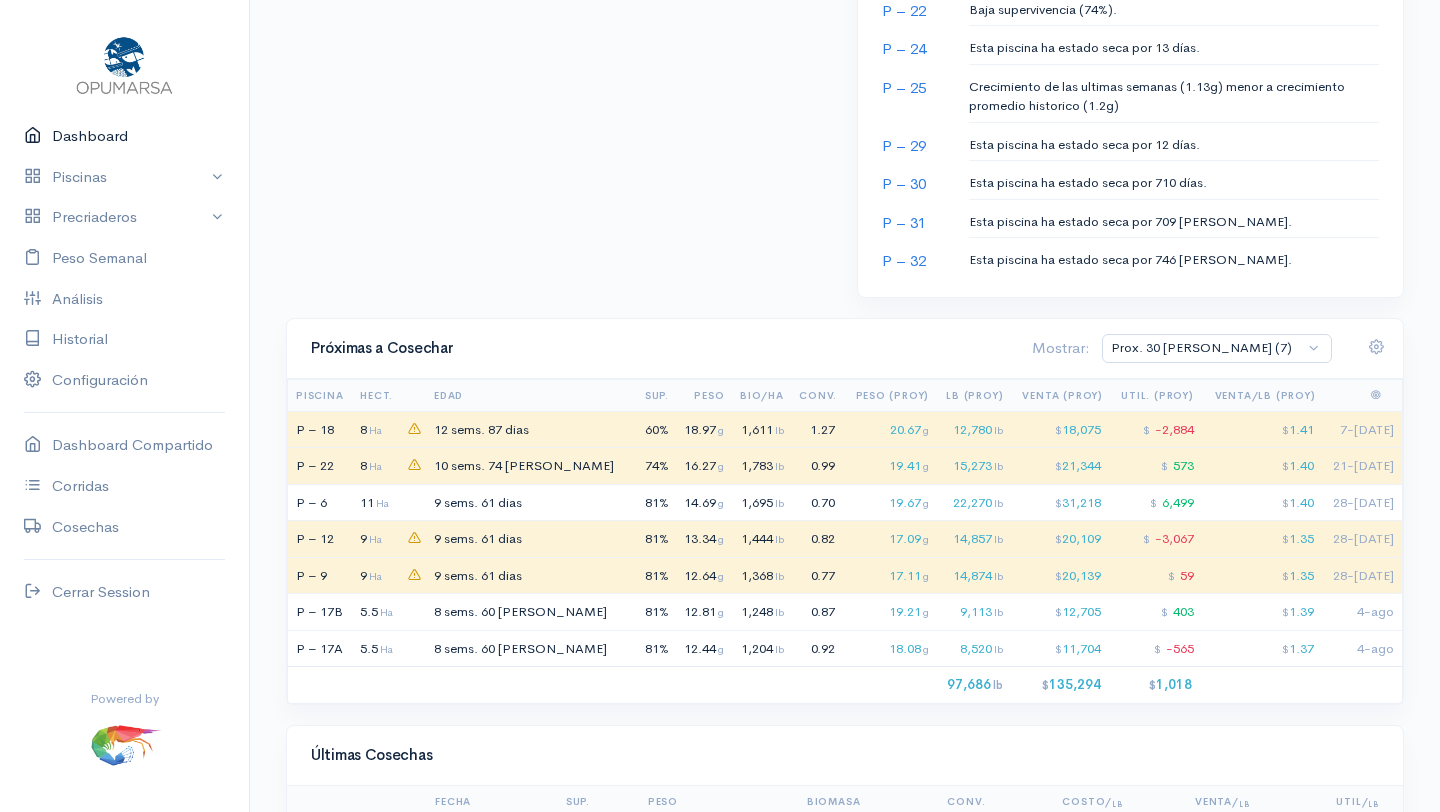 scroll, scrollTop: 1440, scrollLeft: 0, axis: vertical 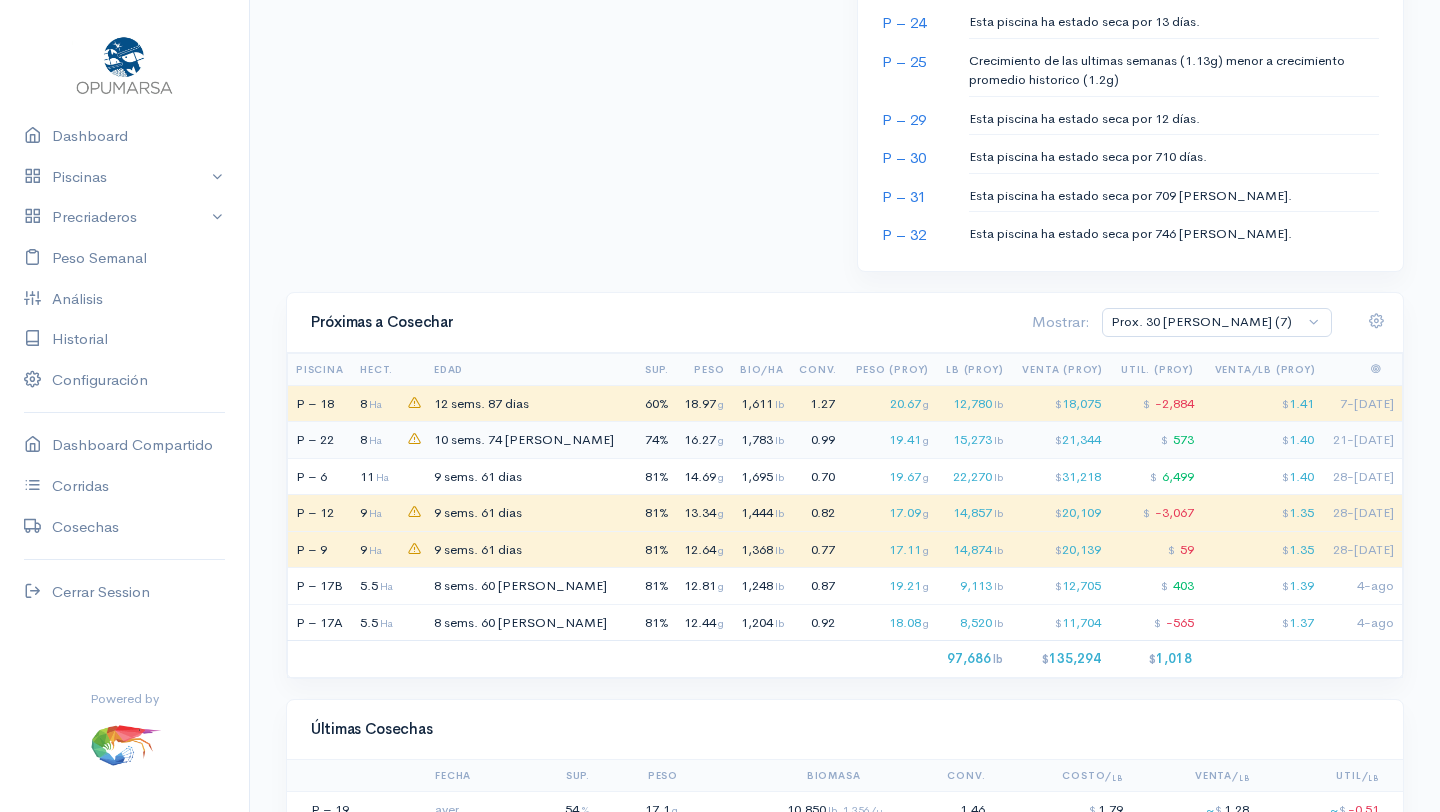 click on "16.27  g" 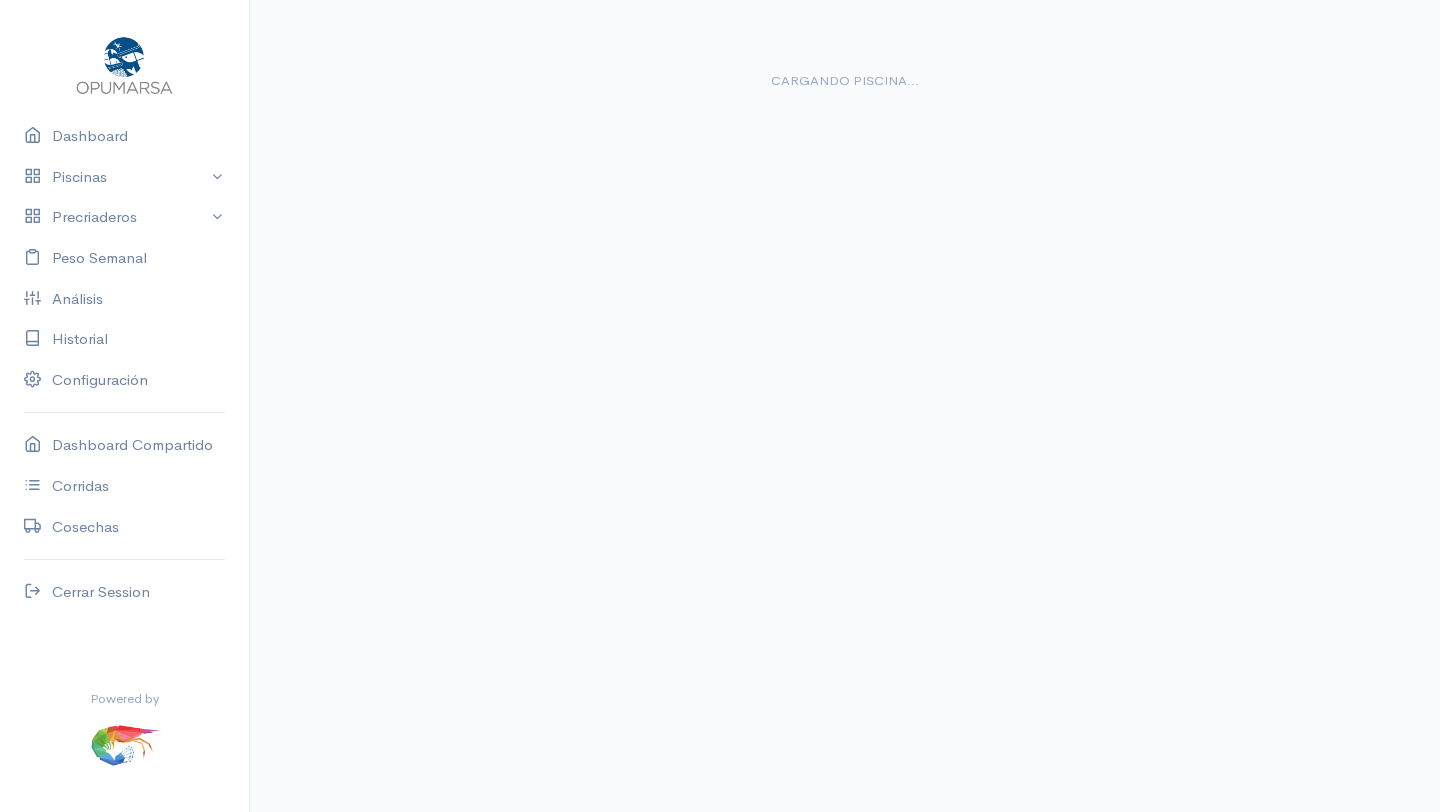 scroll, scrollTop: 0, scrollLeft: 0, axis: both 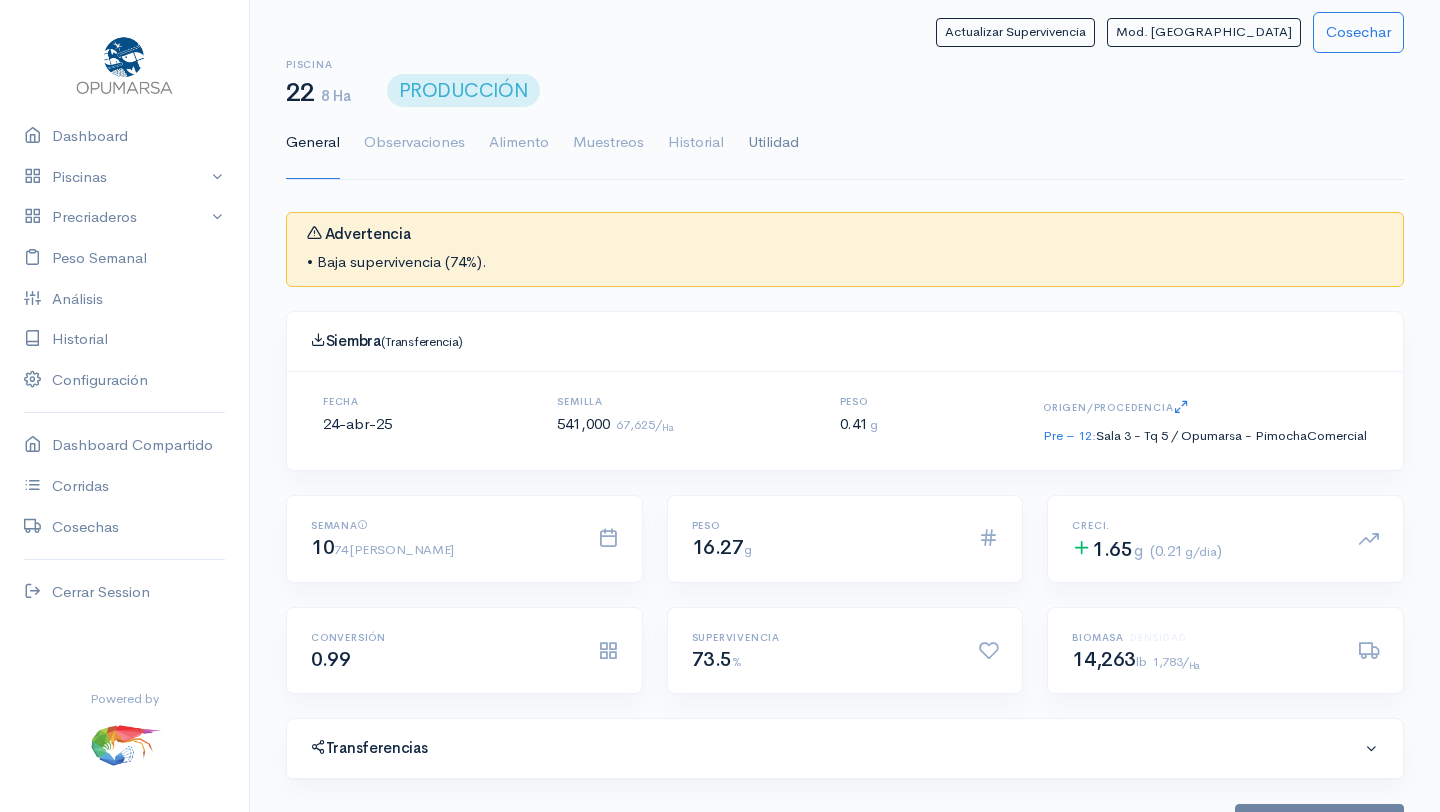 click on "Utilidad" at bounding box center (773, 143) 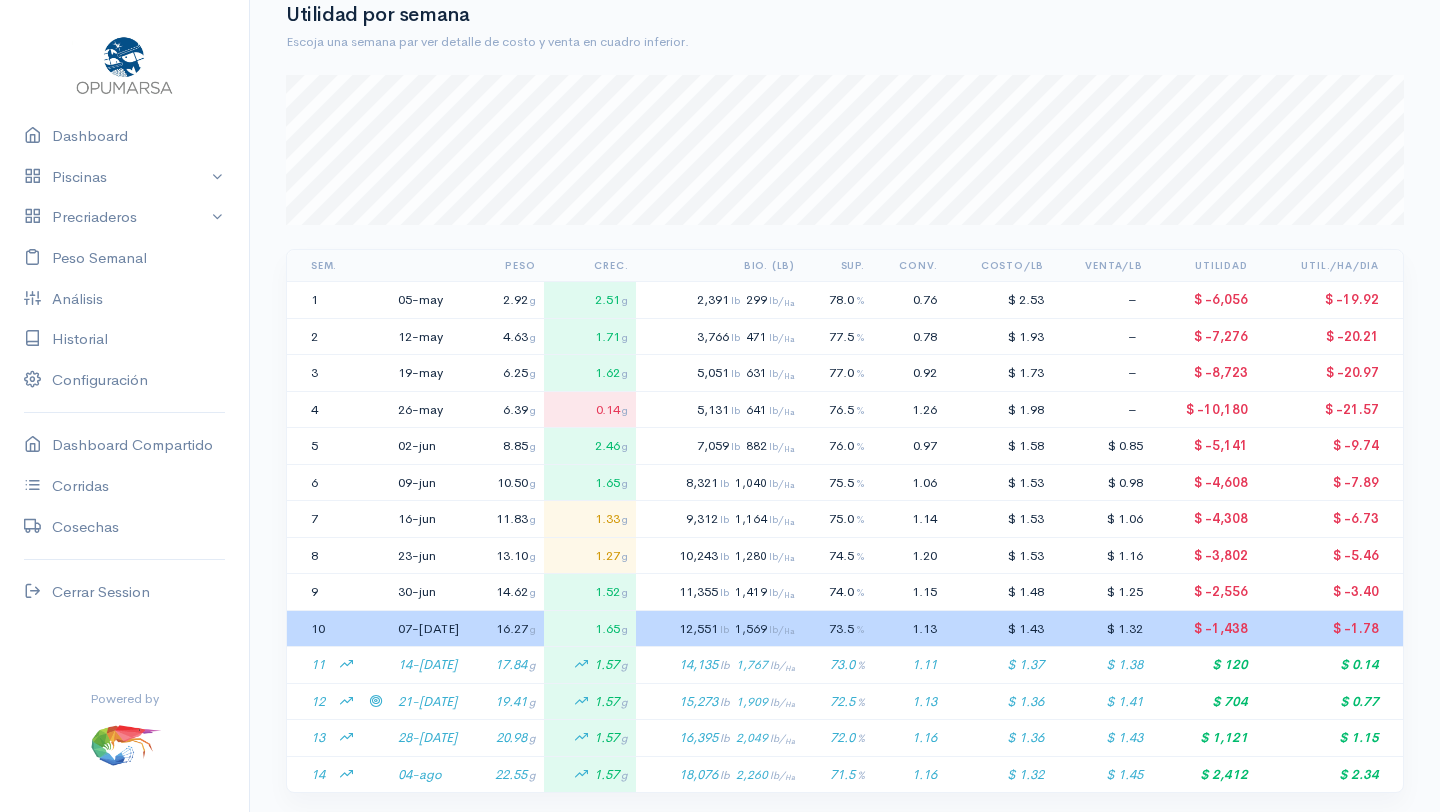 scroll, scrollTop: 508, scrollLeft: 0, axis: vertical 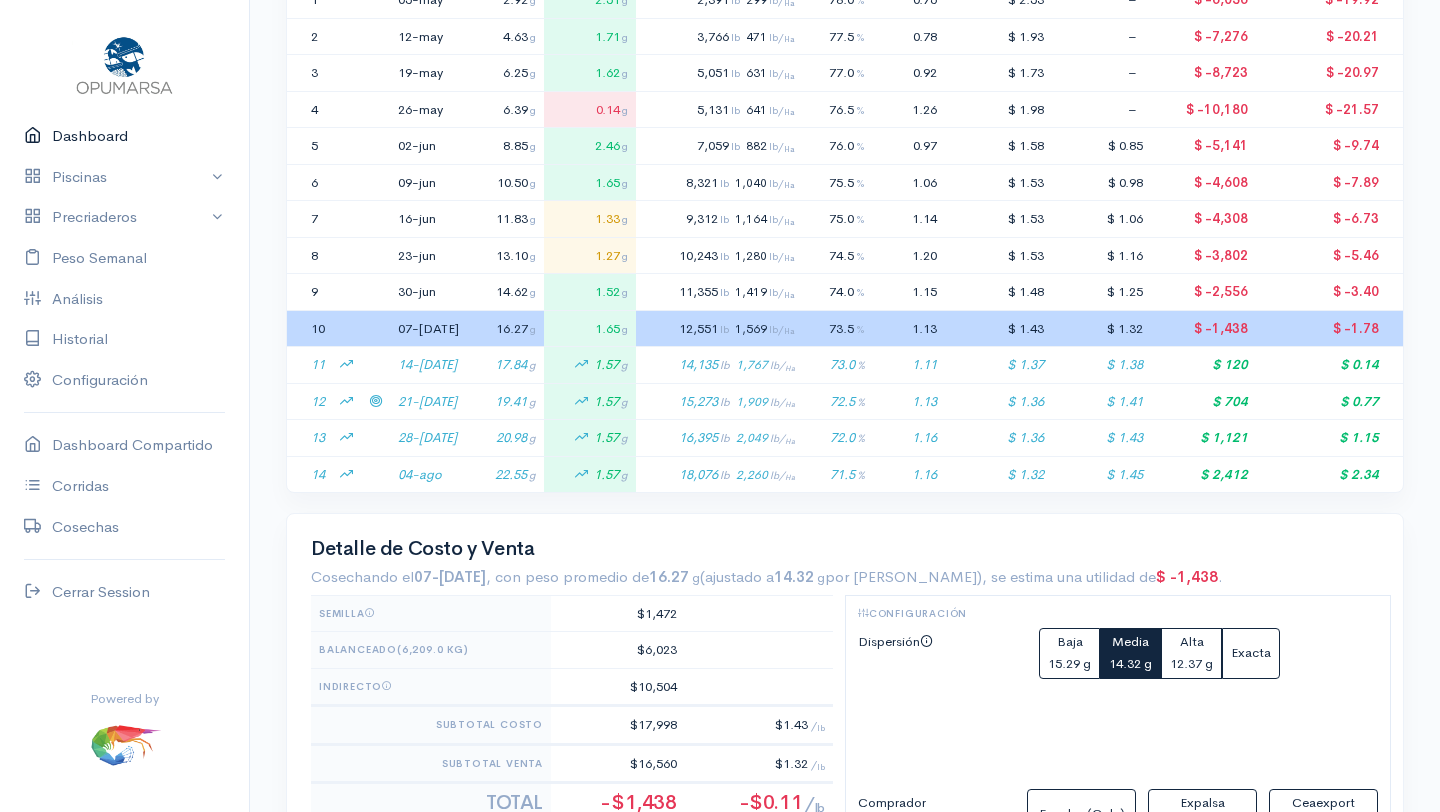 click on "Dashboard" at bounding box center (124, 136) 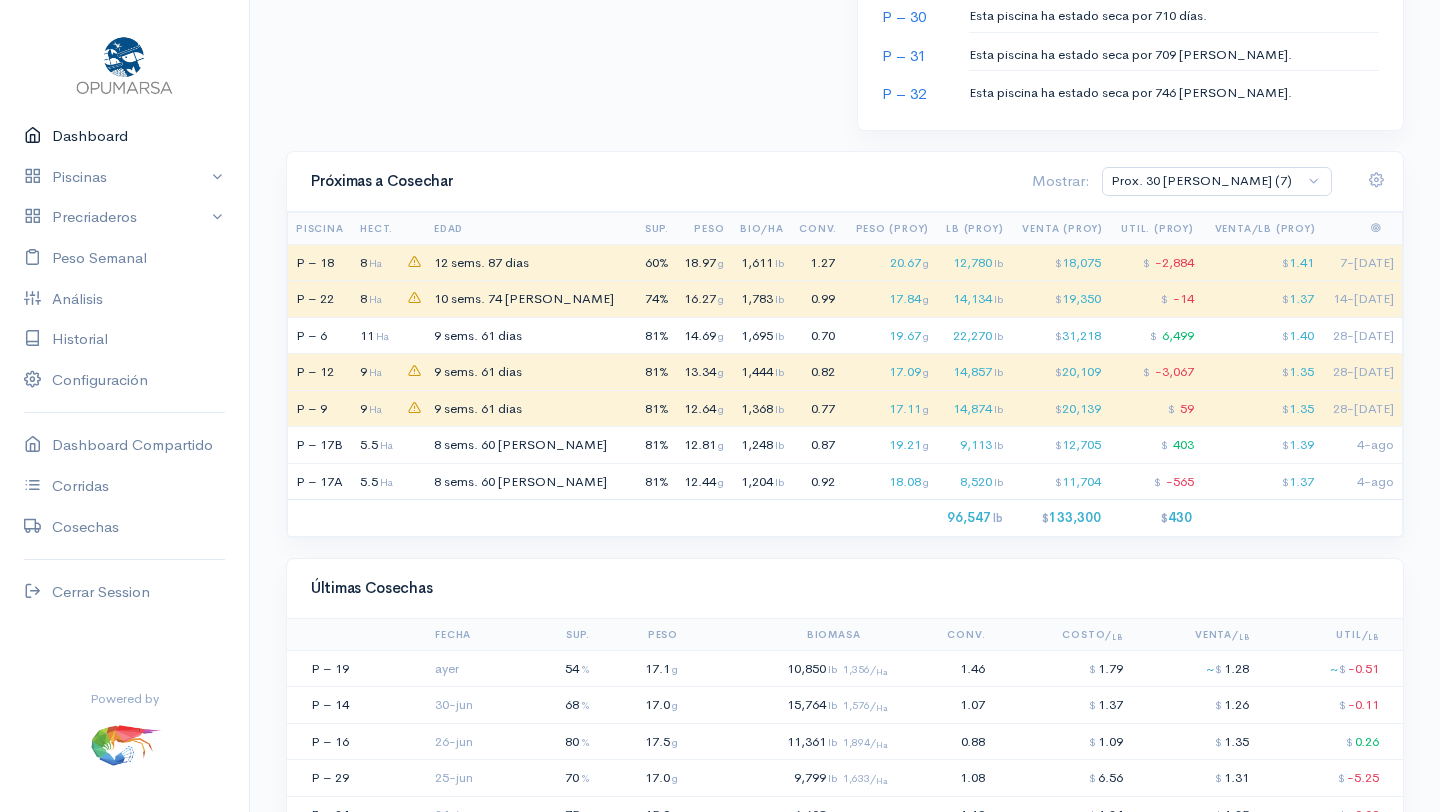 scroll, scrollTop: 1587, scrollLeft: 0, axis: vertical 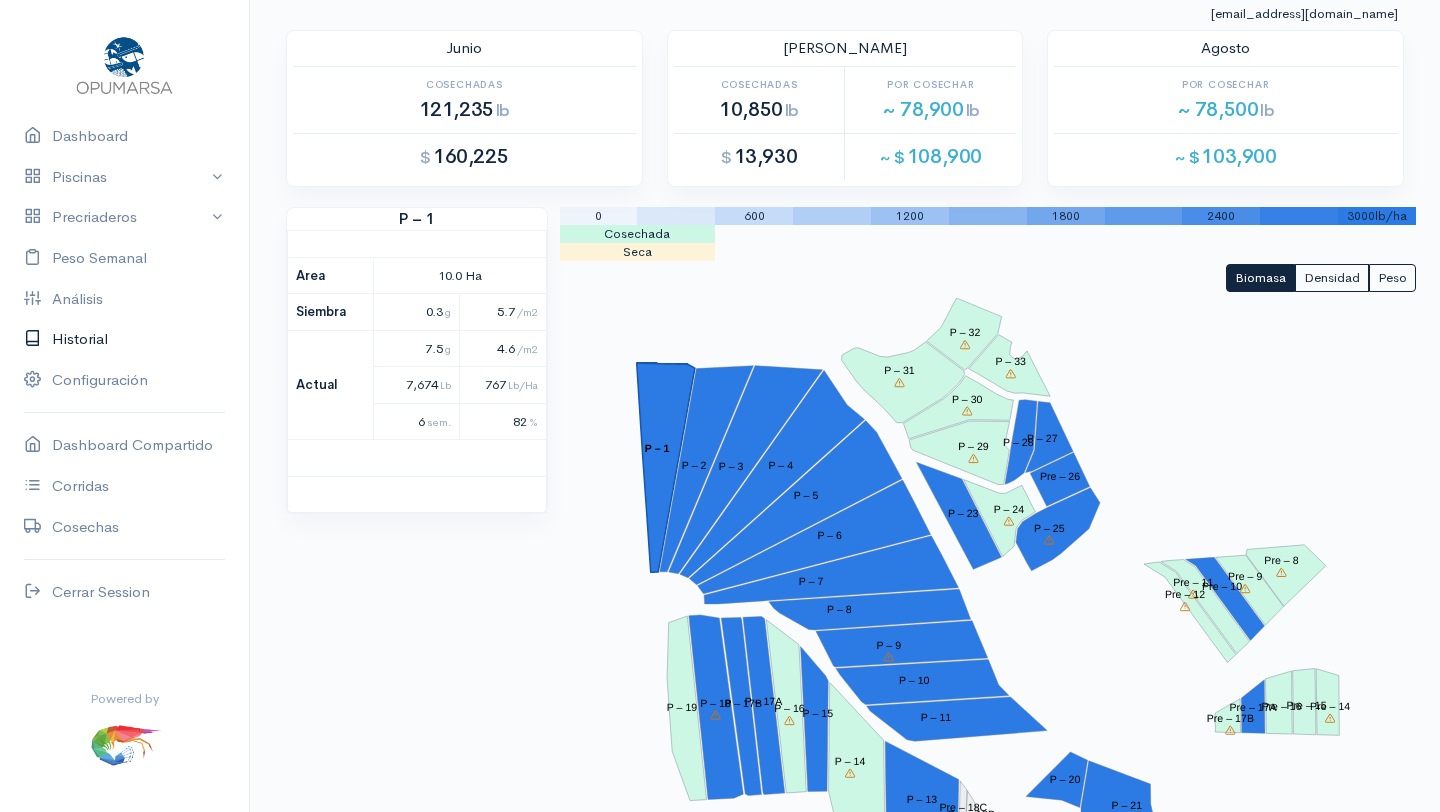 click on "Historial" at bounding box center [124, 339] 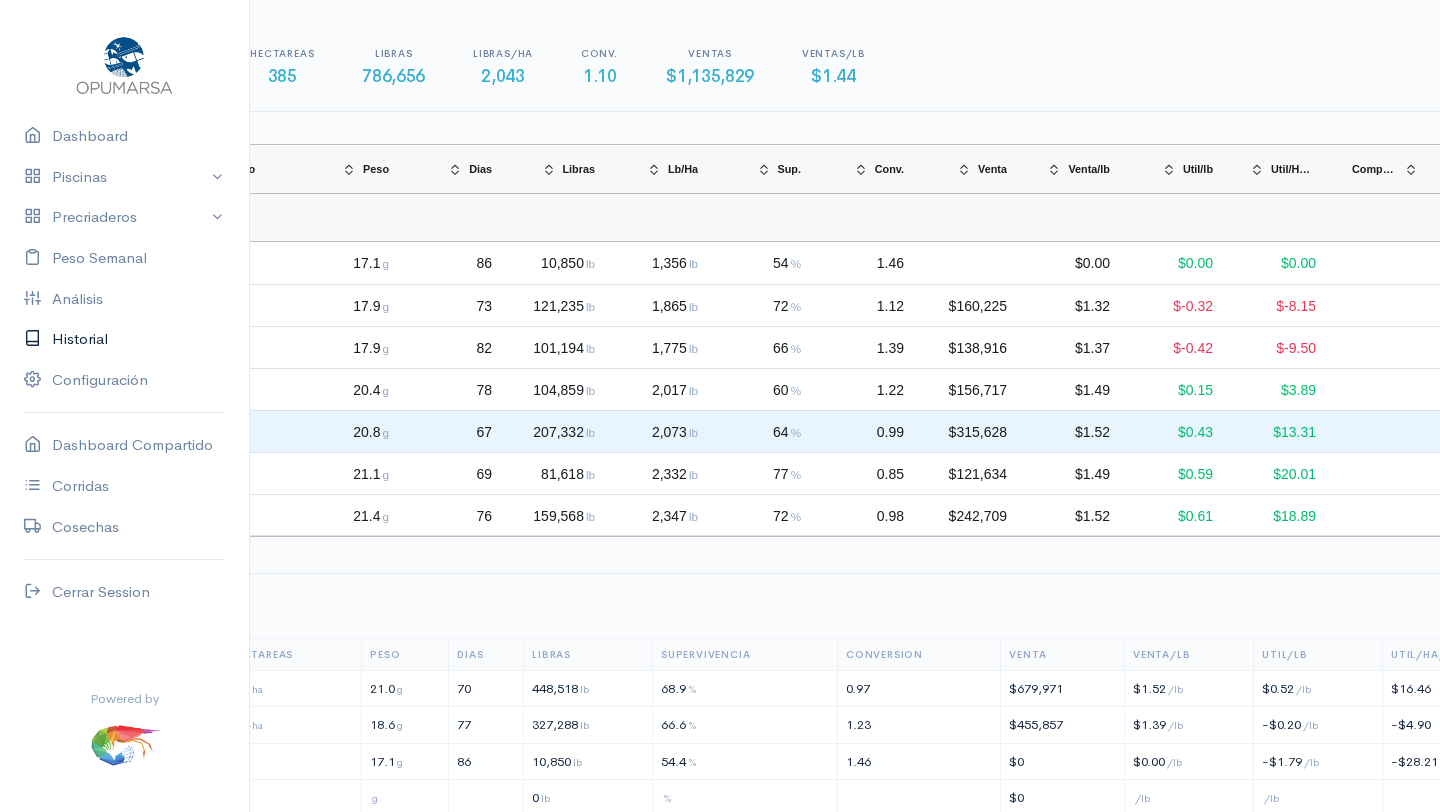 scroll, scrollTop: 0, scrollLeft: 315, axis: horizontal 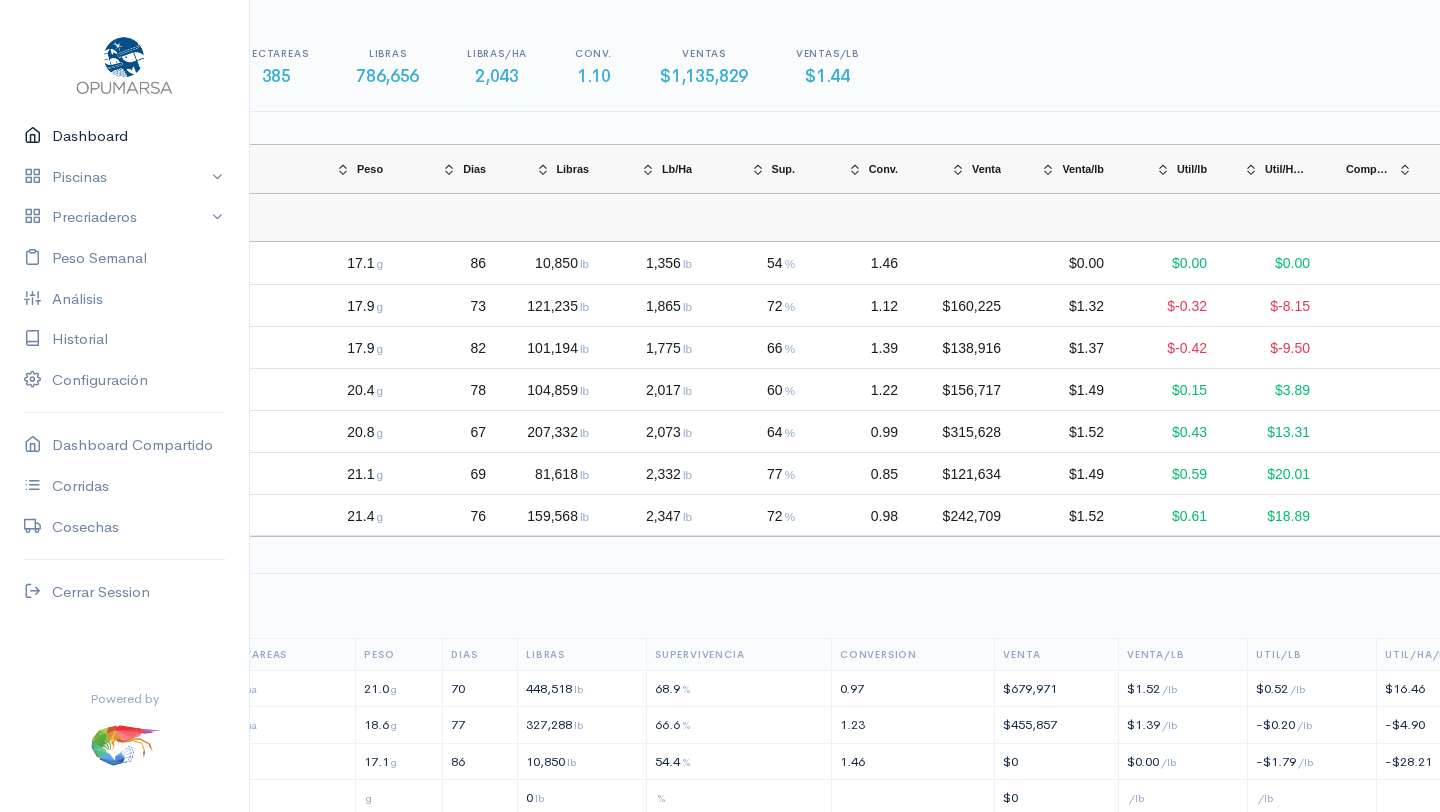 click on "Dashboard" at bounding box center [124, 136] 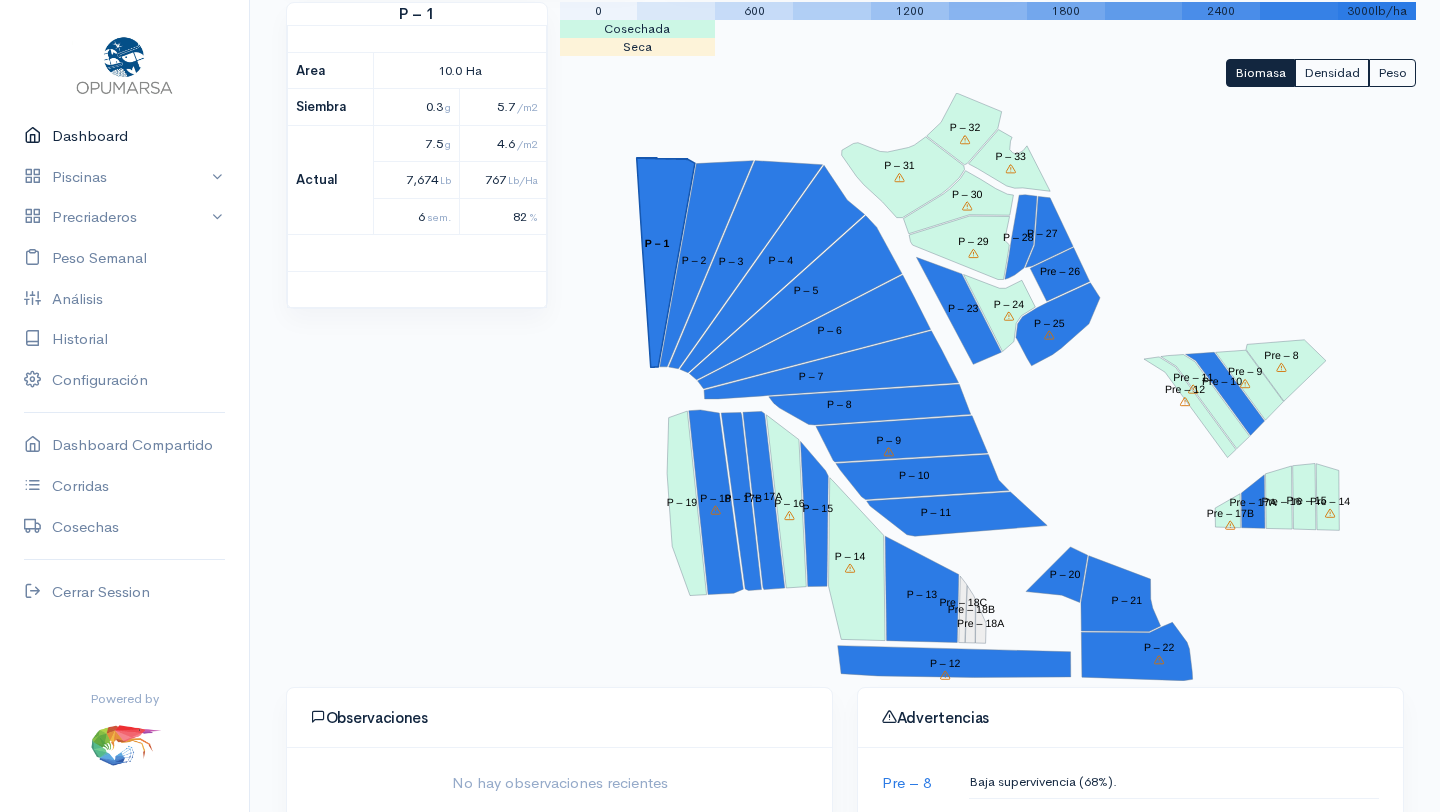 scroll, scrollTop: 0, scrollLeft: 0, axis: both 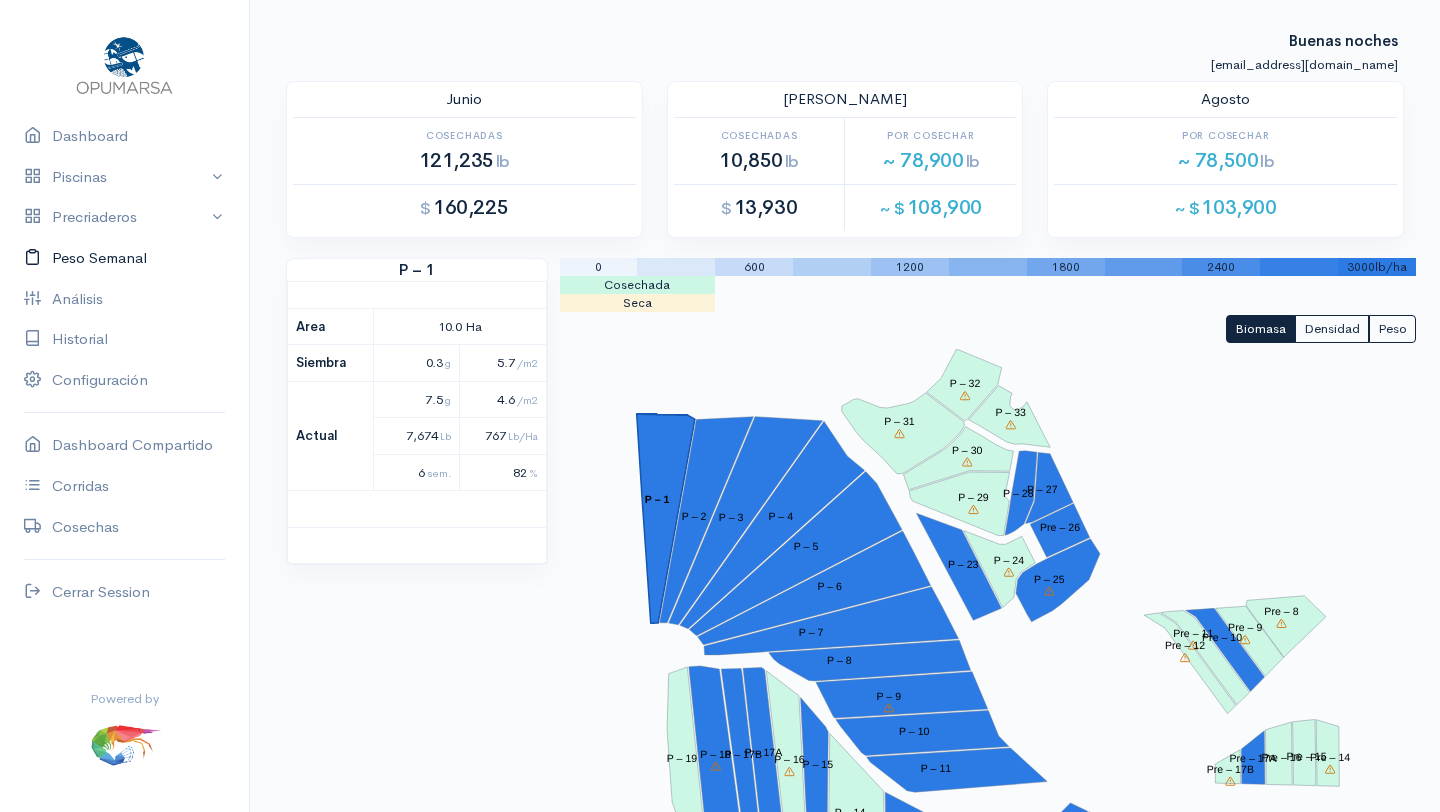 click on "Peso Semanal" at bounding box center [124, 258] 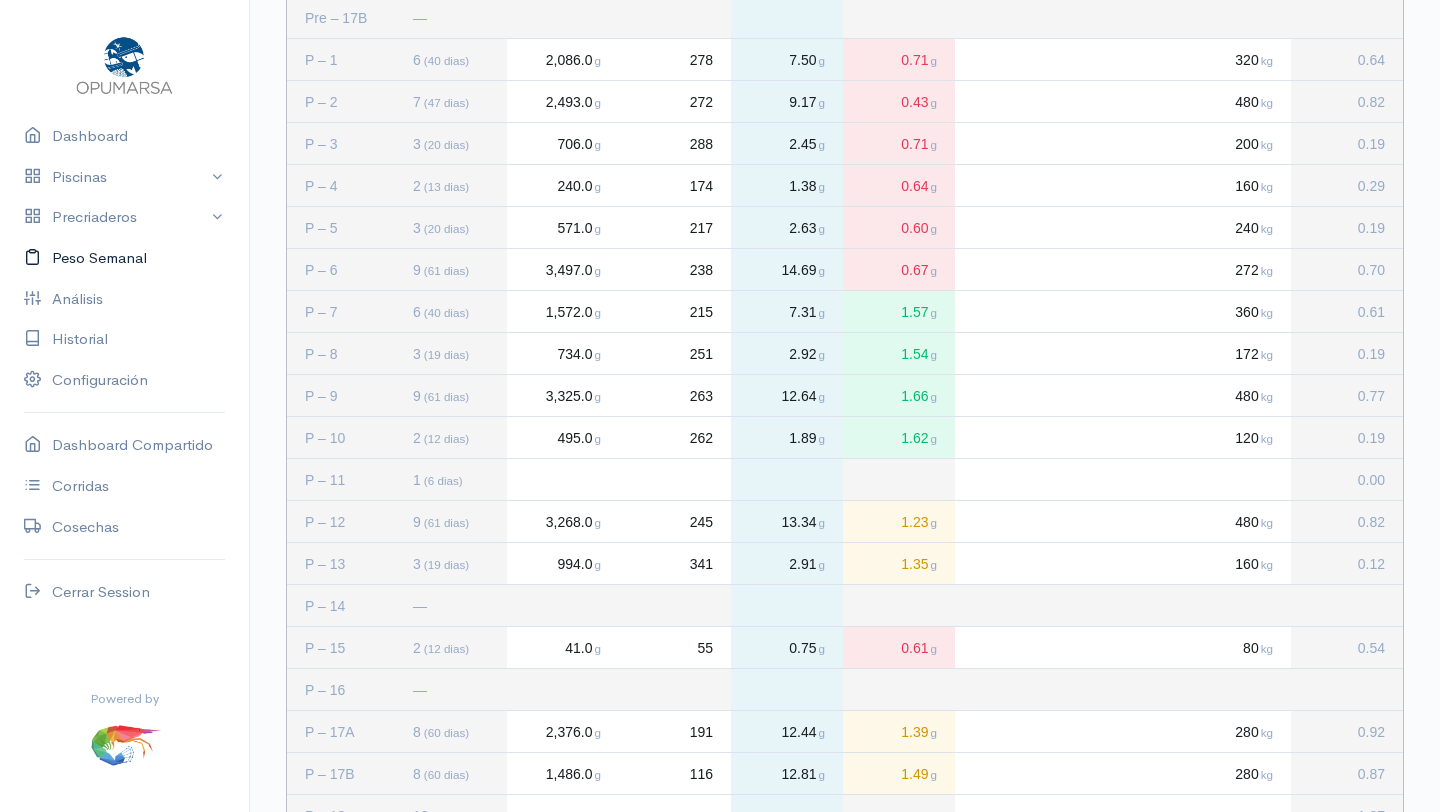 scroll, scrollTop: 0, scrollLeft: 0, axis: both 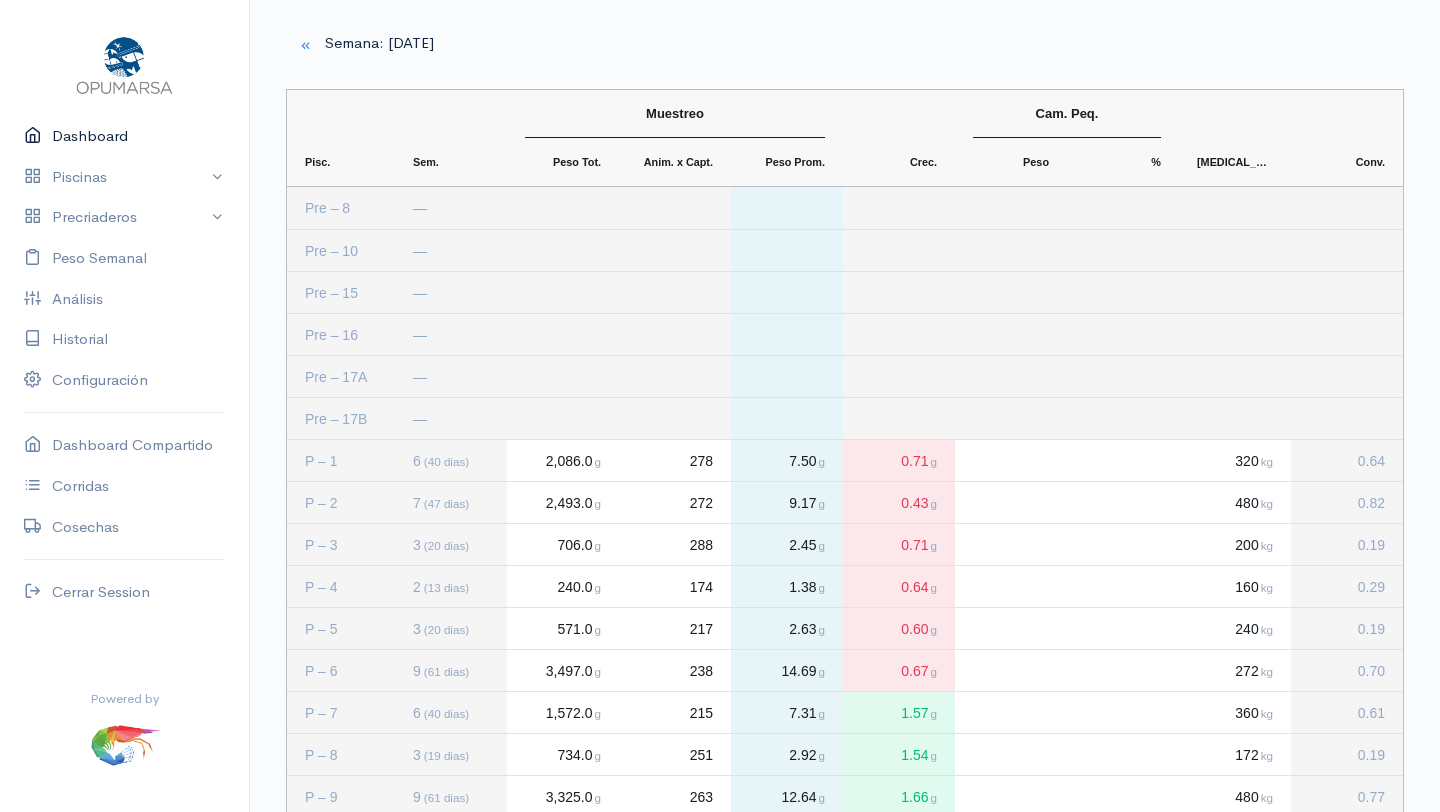 click on "Dashboard" at bounding box center [124, 136] 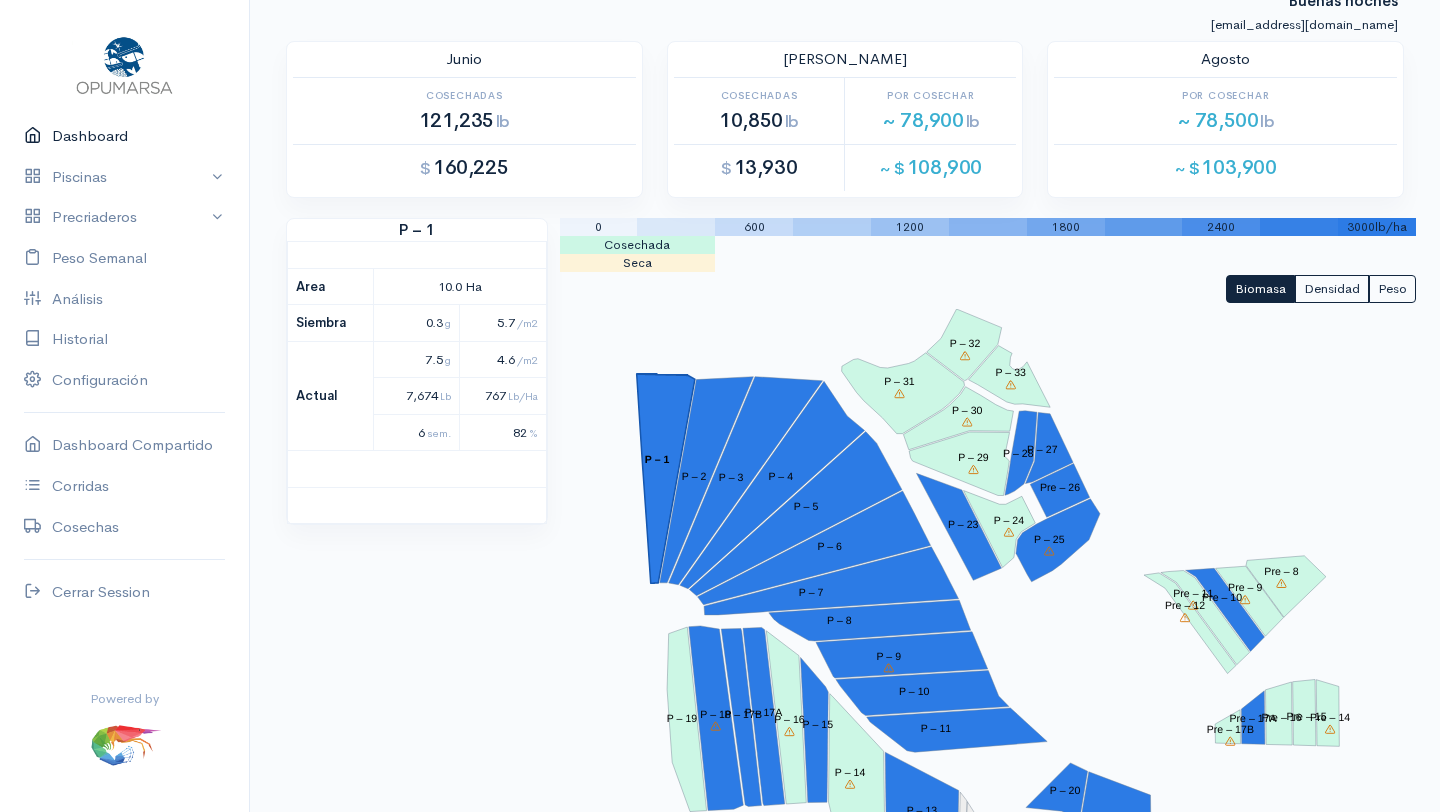 scroll, scrollTop: 0, scrollLeft: 0, axis: both 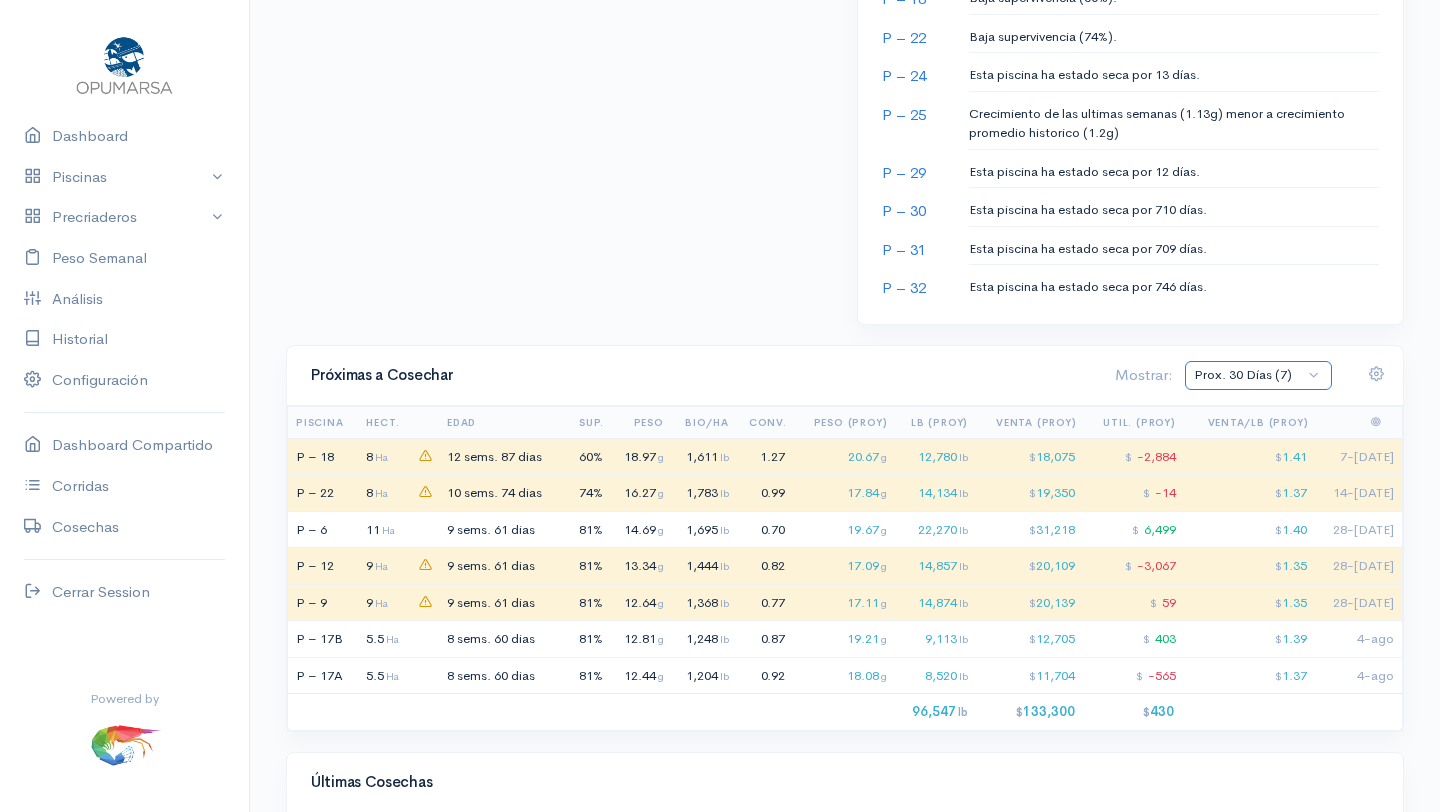 click on "Prox. 30 Días (7) Prox. 60 Días (12) Julio (5) Agosto (7) Septiembre (12) Todas (24)" 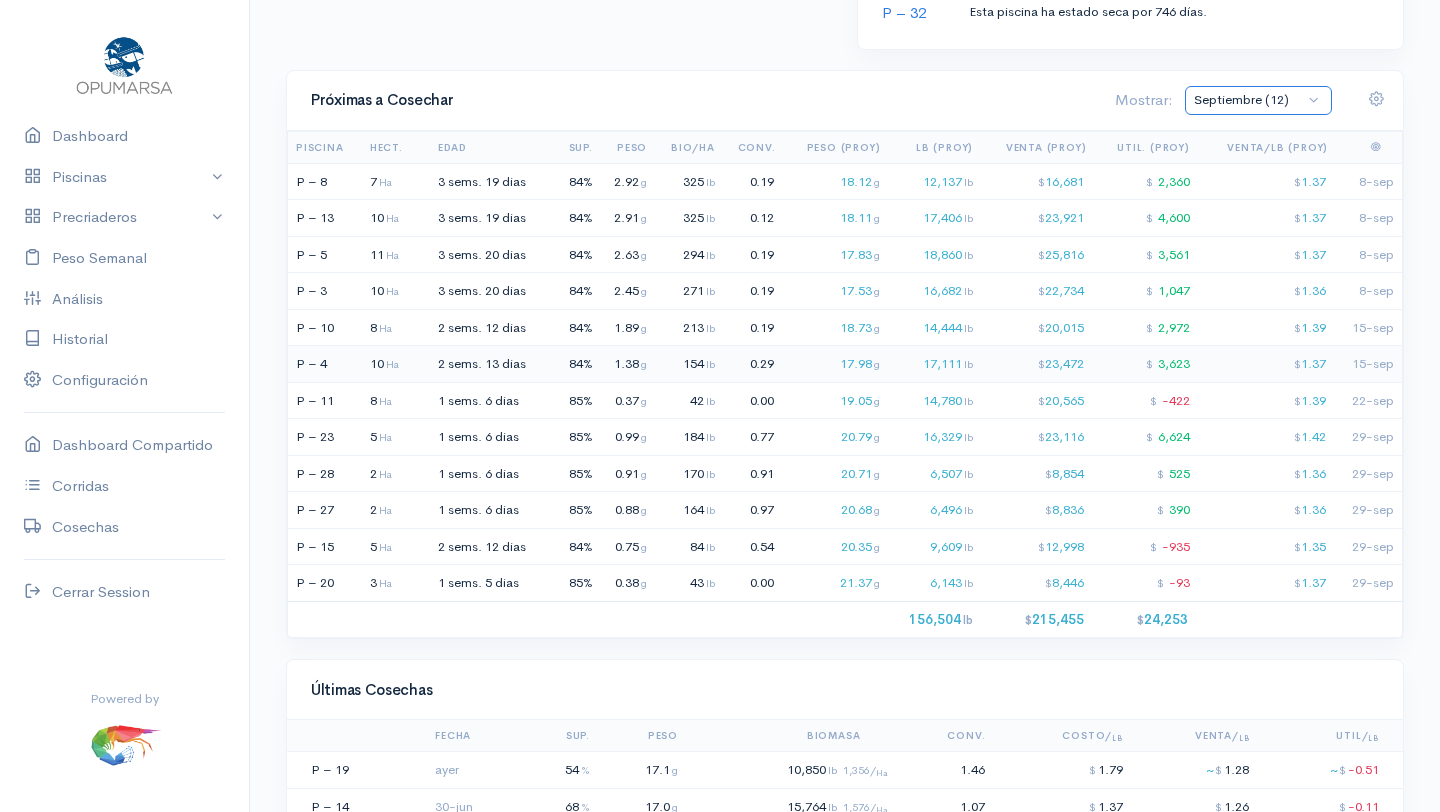 scroll, scrollTop: 1695, scrollLeft: 0, axis: vertical 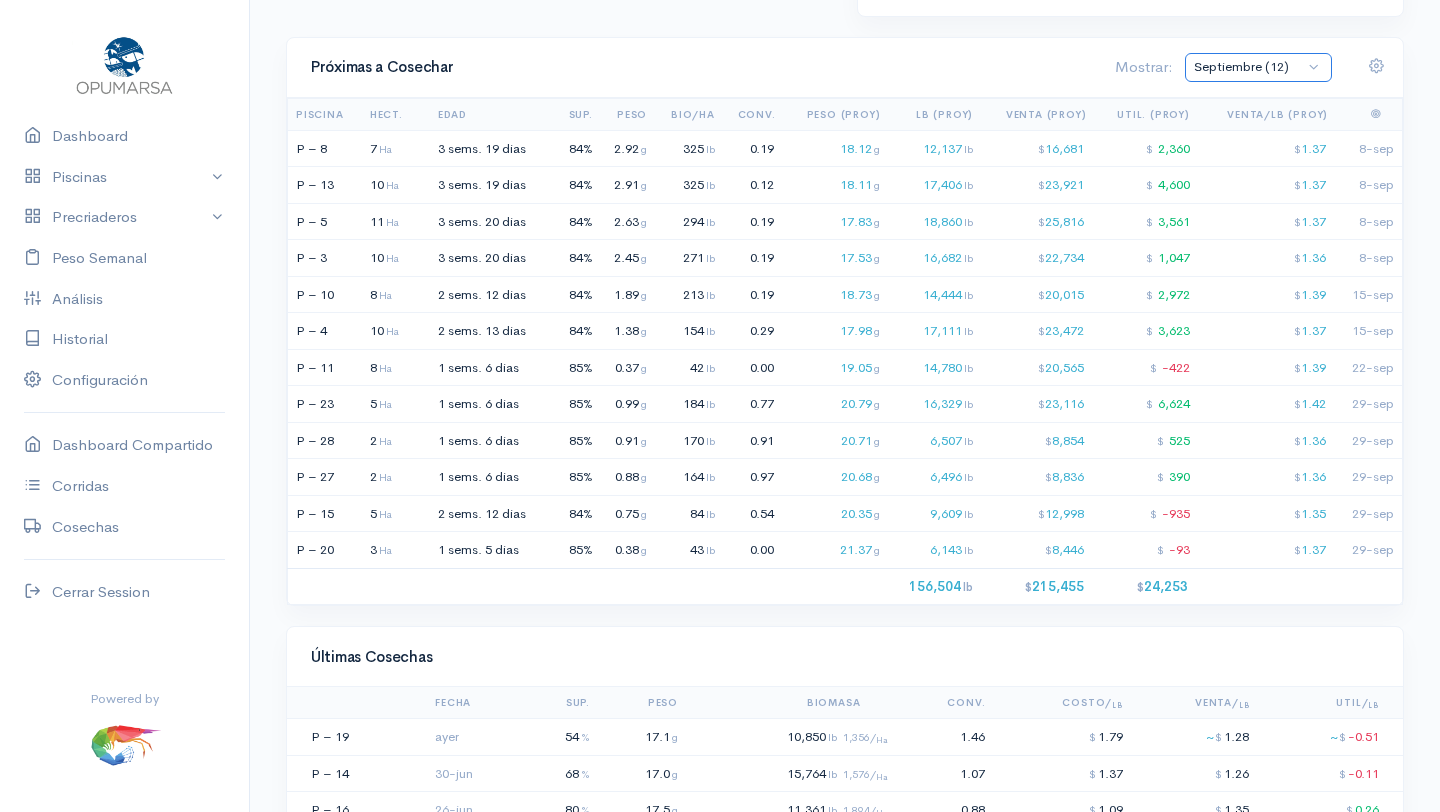 click on "Prox. 30 Días (7) Prox. 60 Días (12) Julio (5) Agosto (7) Septiembre (12) Todas (24)" 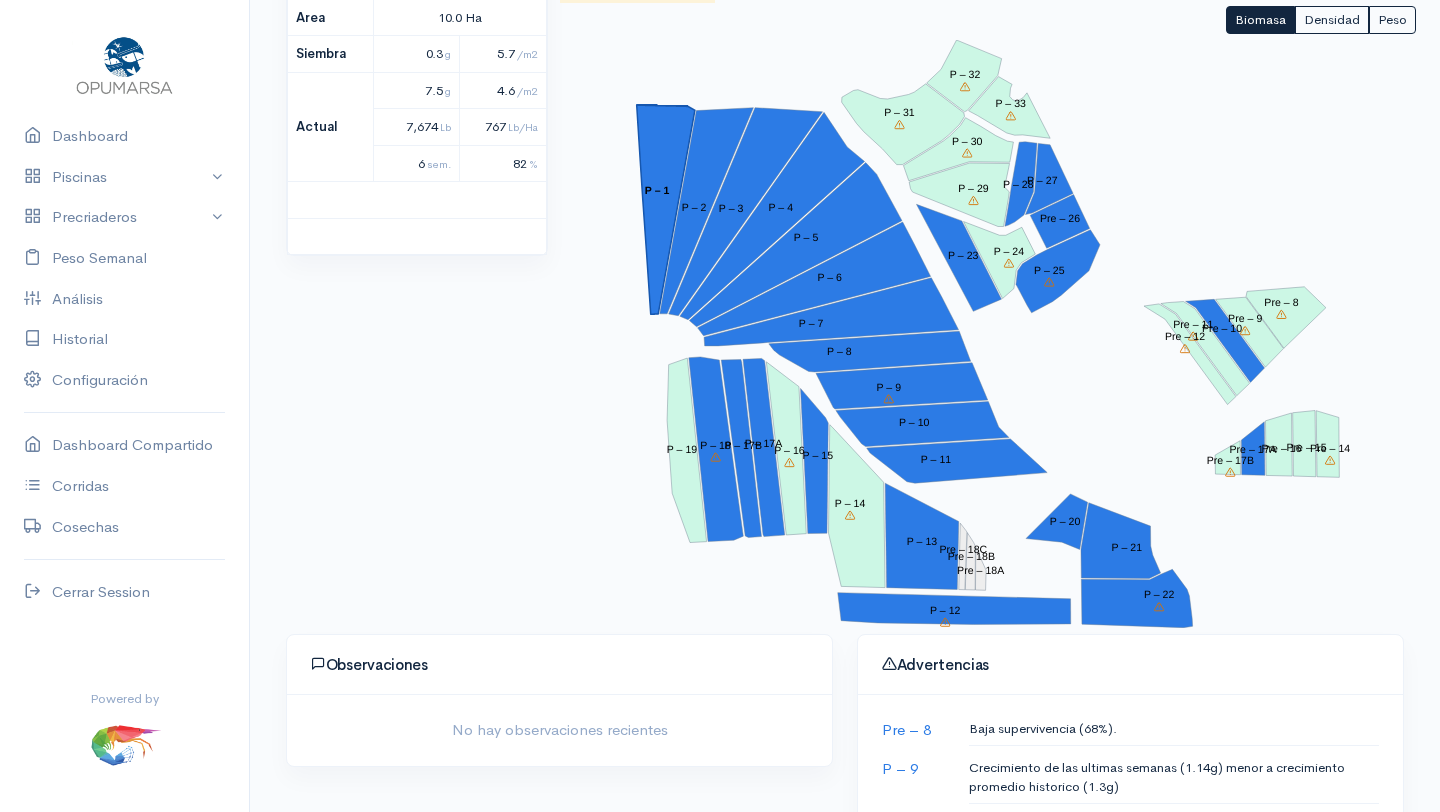 scroll, scrollTop: 0, scrollLeft: 0, axis: both 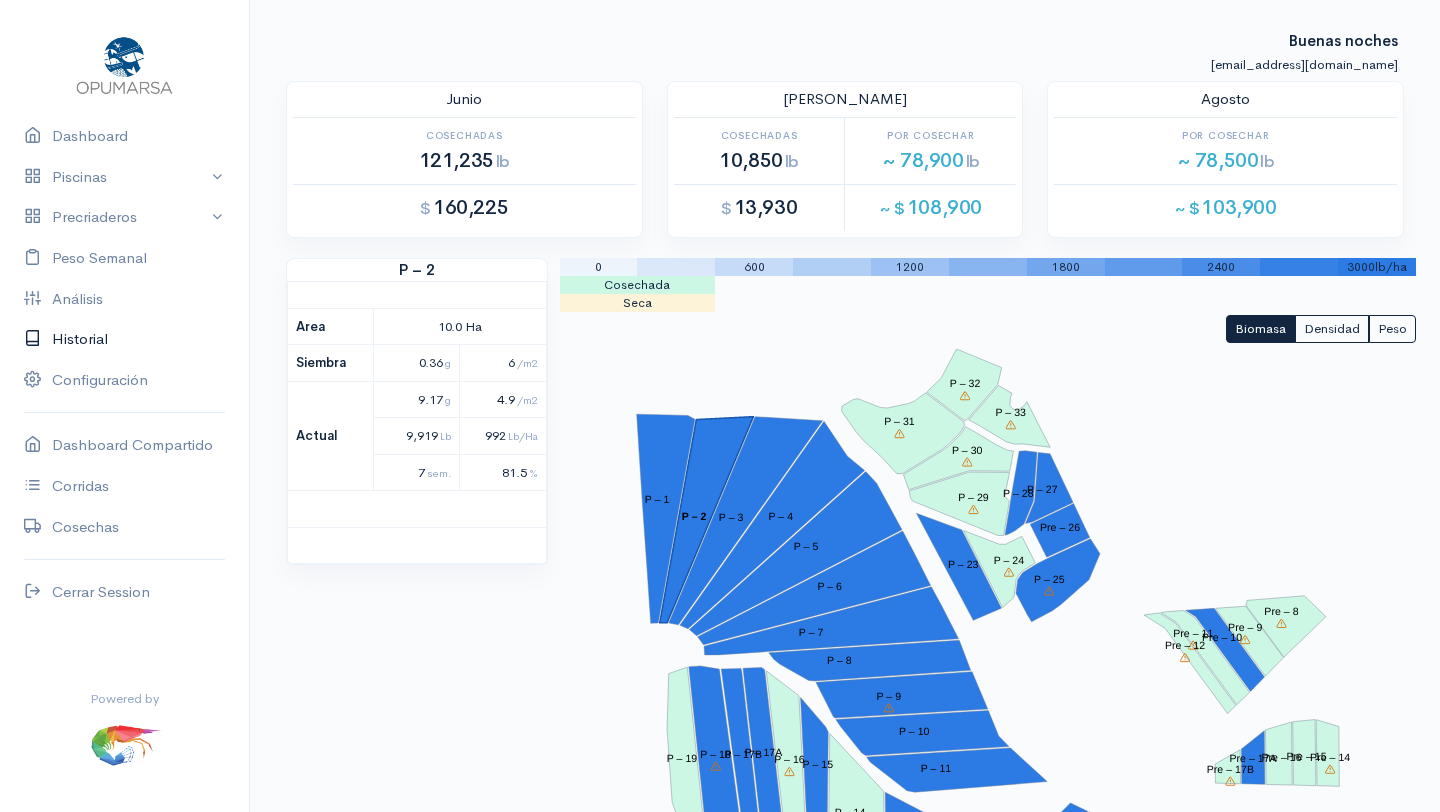 click on "Historial" at bounding box center [124, 339] 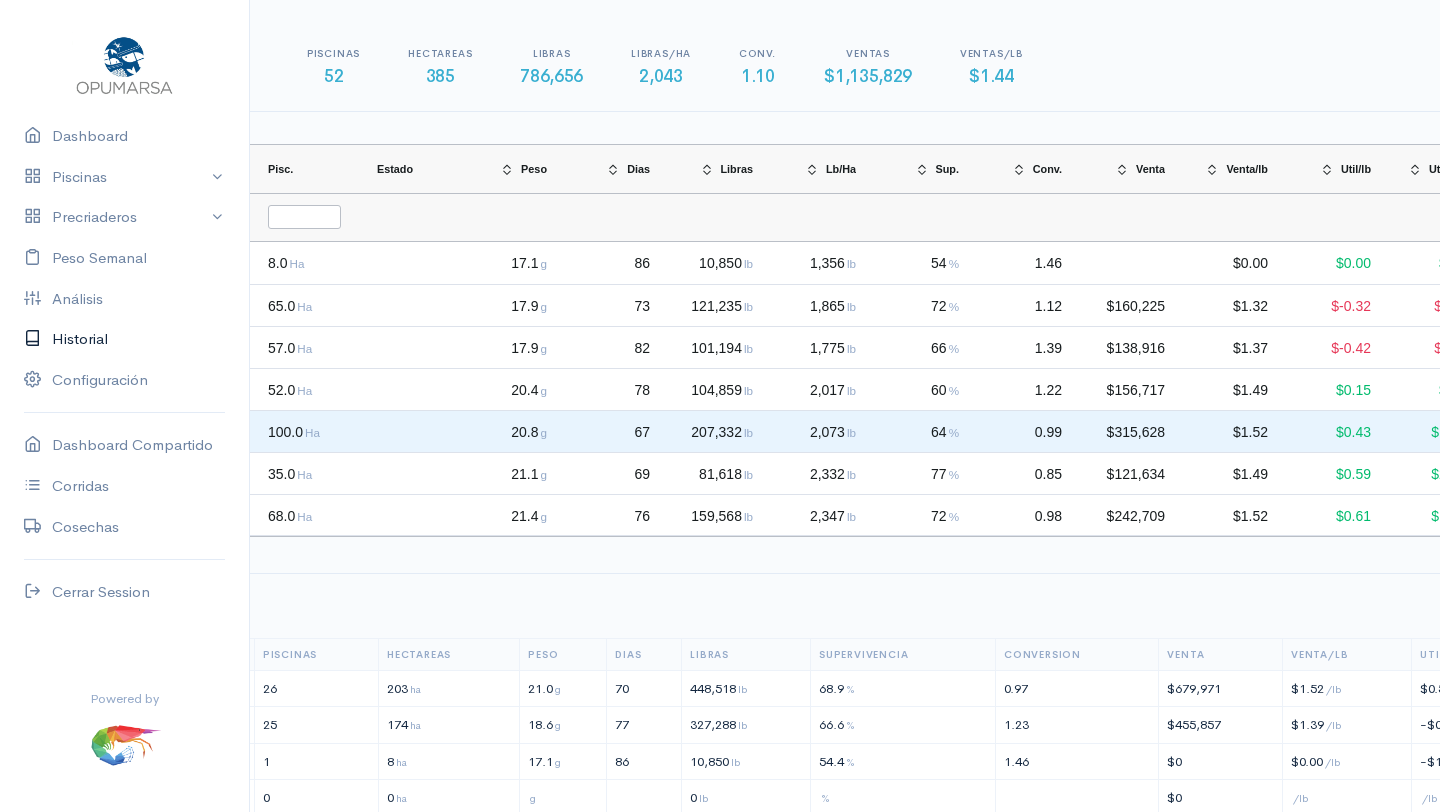 scroll, scrollTop: 0, scrollLeft: 0, axis: both 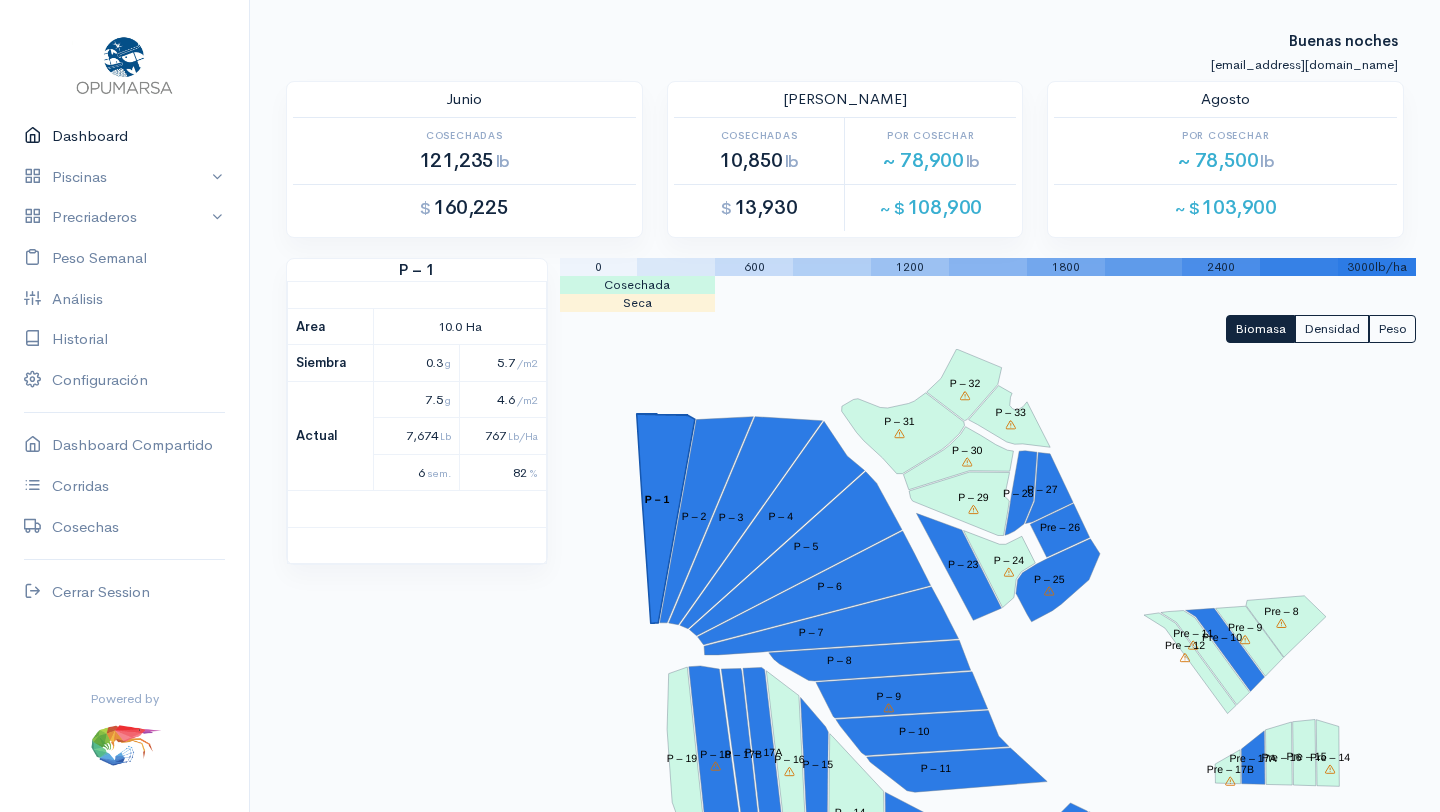 click on "Dashboard" at bounding box center (124, 136) 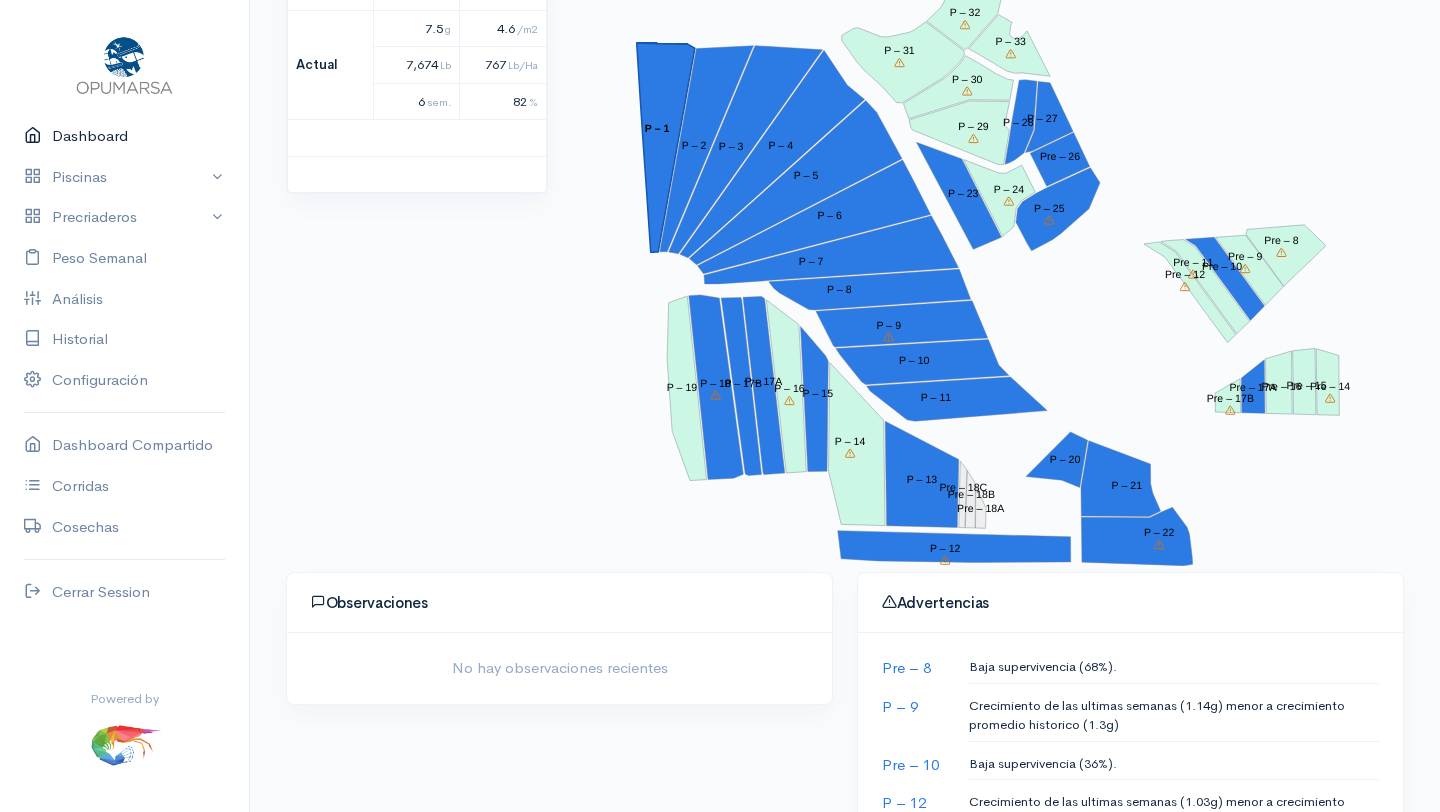 scroll, scrollTop: 0, scrollLeft: 0, axis: both 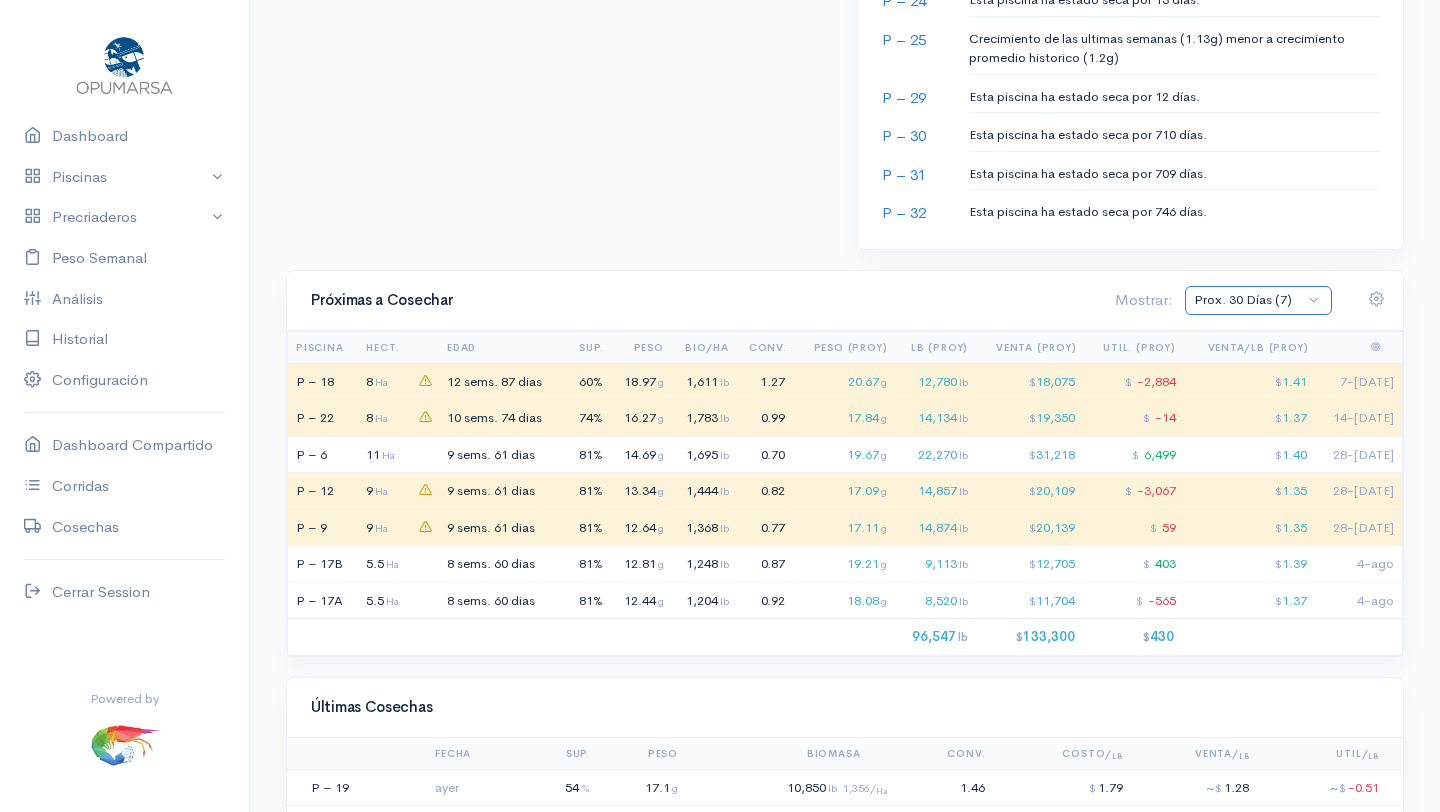 click on "Prox. 30 Días (7) Prox. 60 Días (12) Julio (5) Agosto (7) Septiembre (12) Todas (24)" 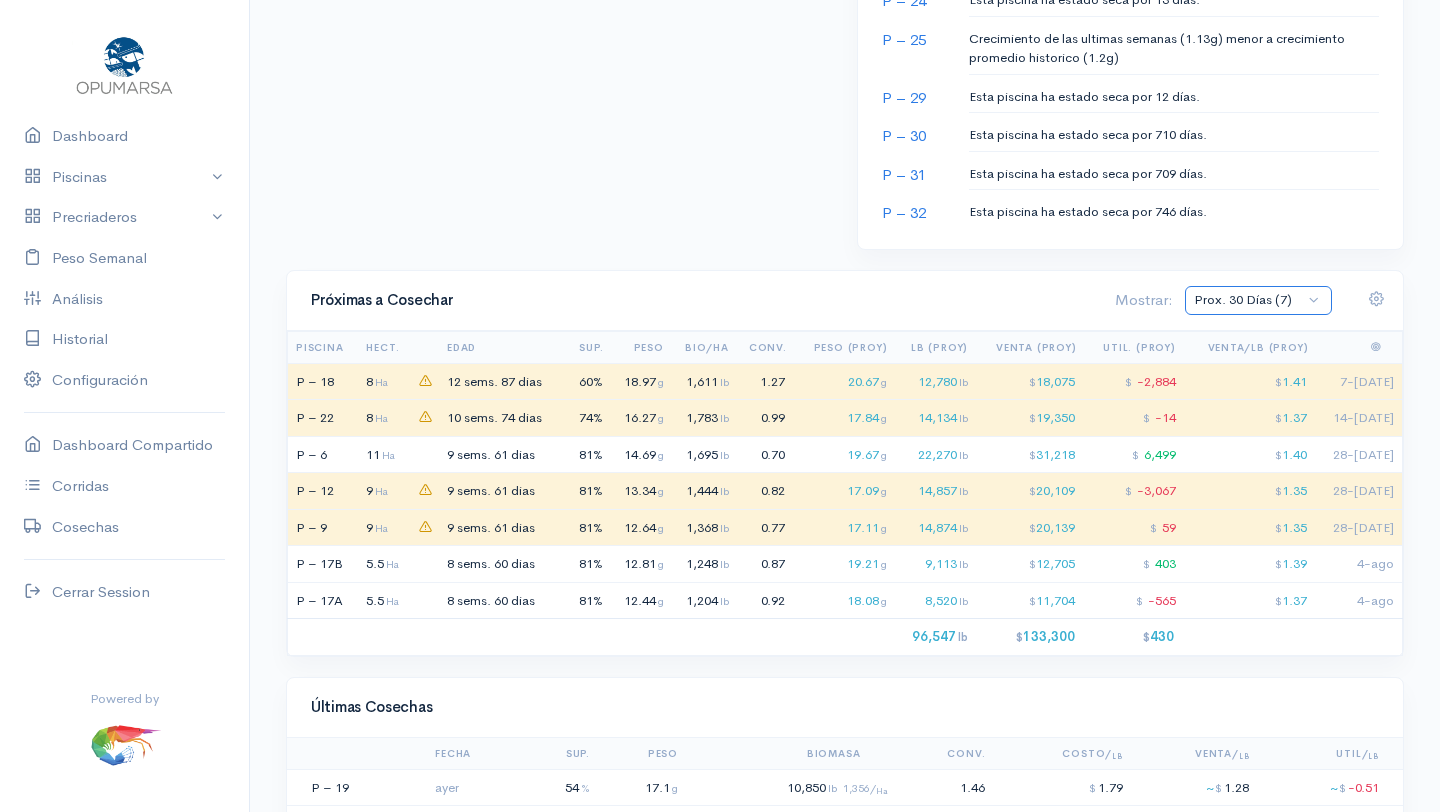 select on "1: Object" 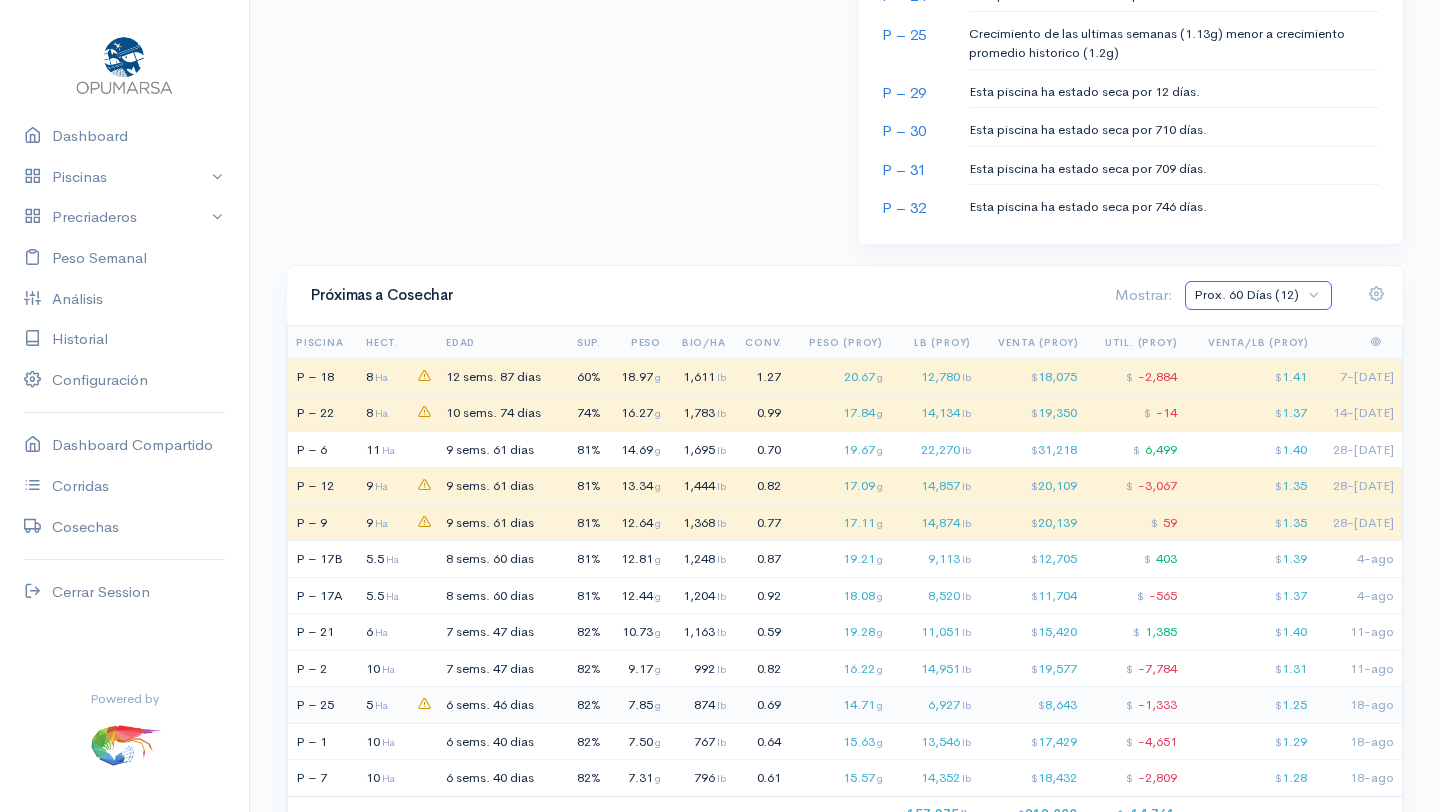 scroll, scrollTop: 1463, scrollLeft: 0, axis: vertical 